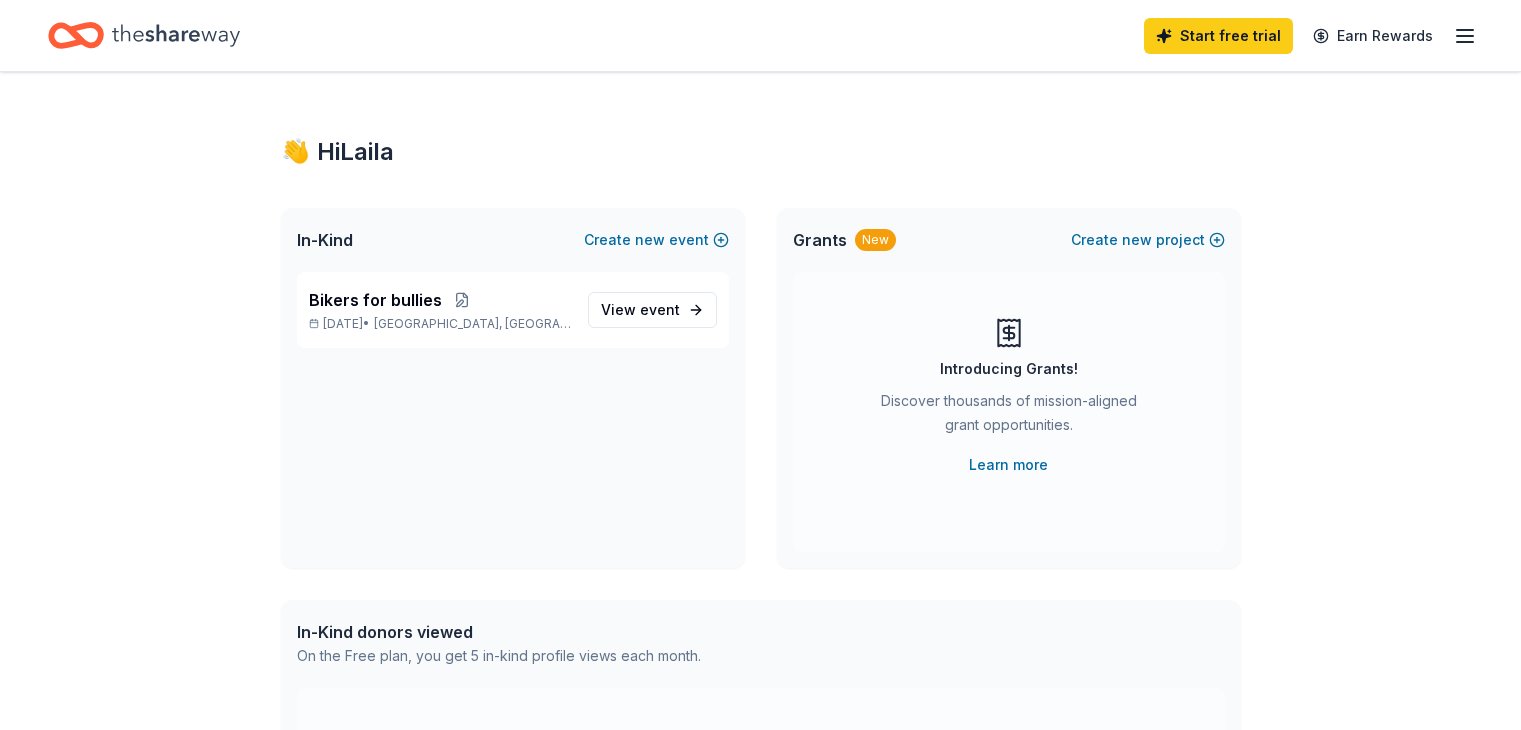 scroll, scrollTop: 0, scrollLeft: 0, axis: both 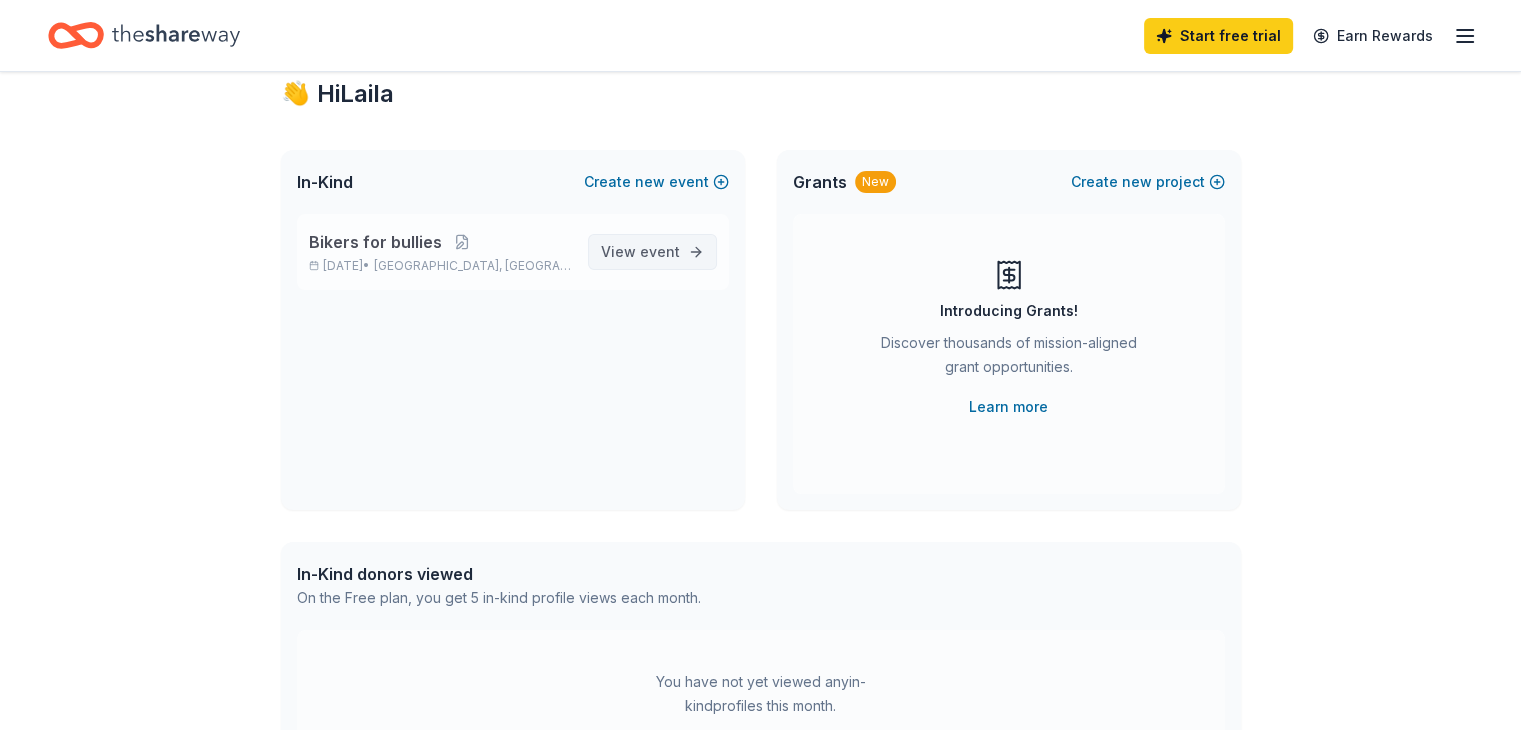 click on "event" at bounding box center [660, 251] 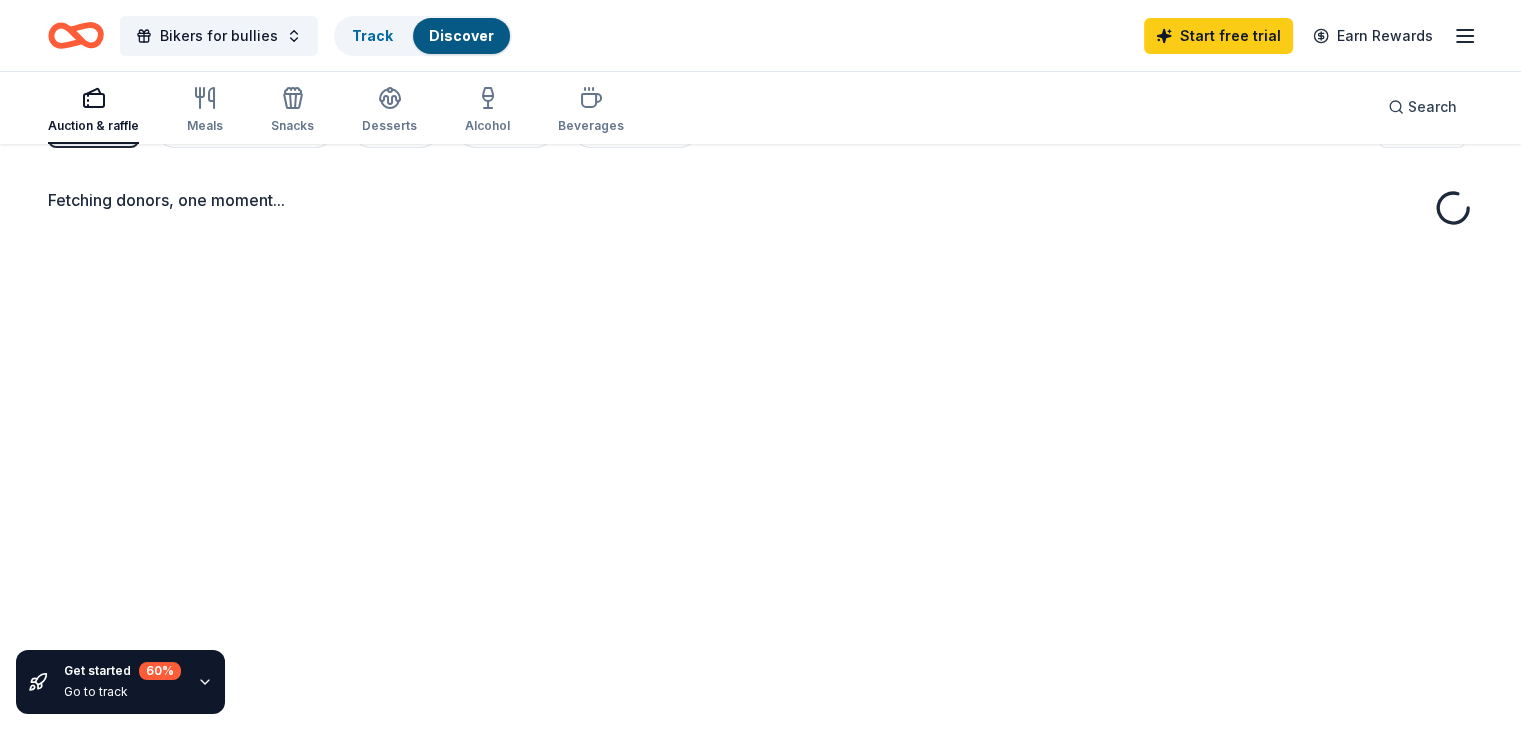 scroll, scrollTop: 0, scrollLeft: 0, axis: both 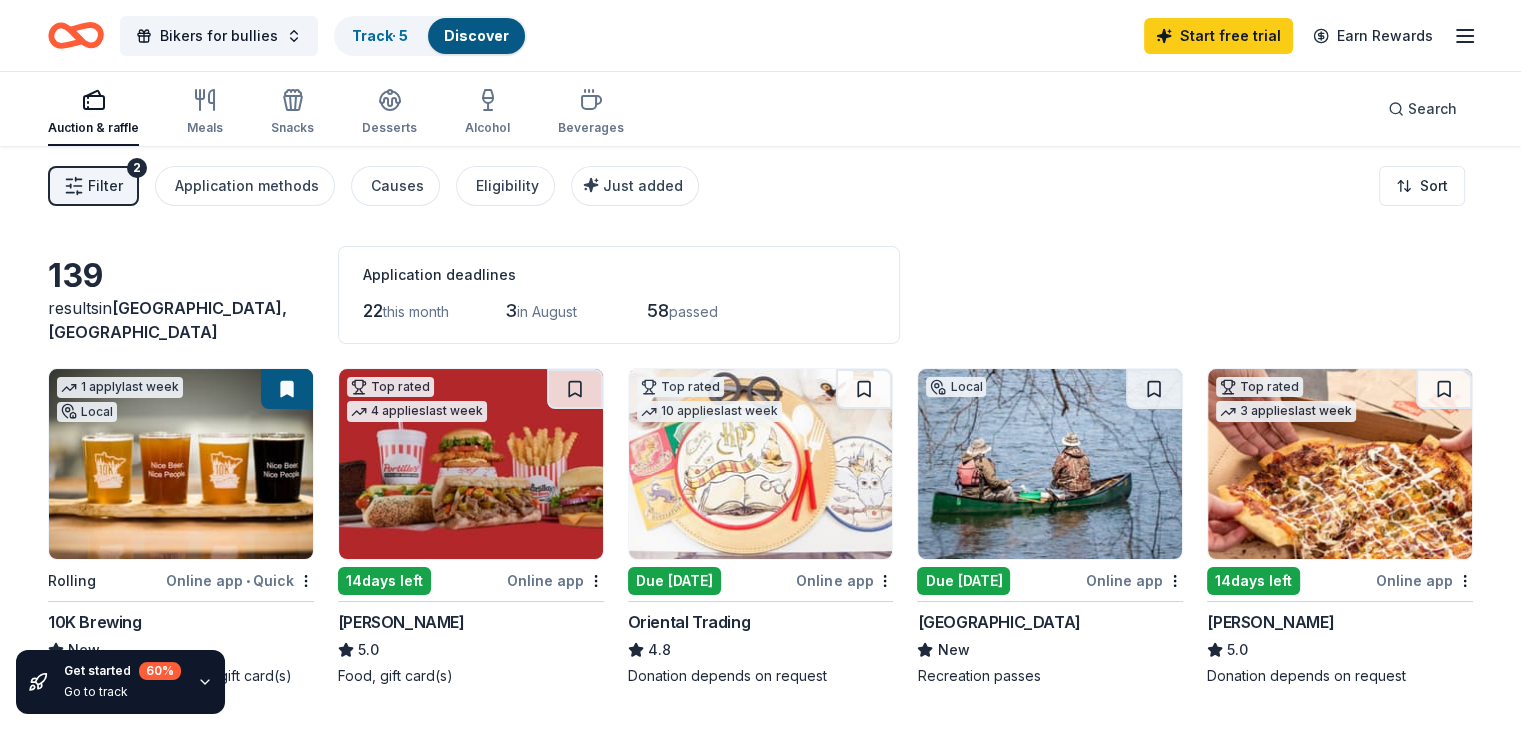 click on "Filter 2" at bounding box center (93, 186) 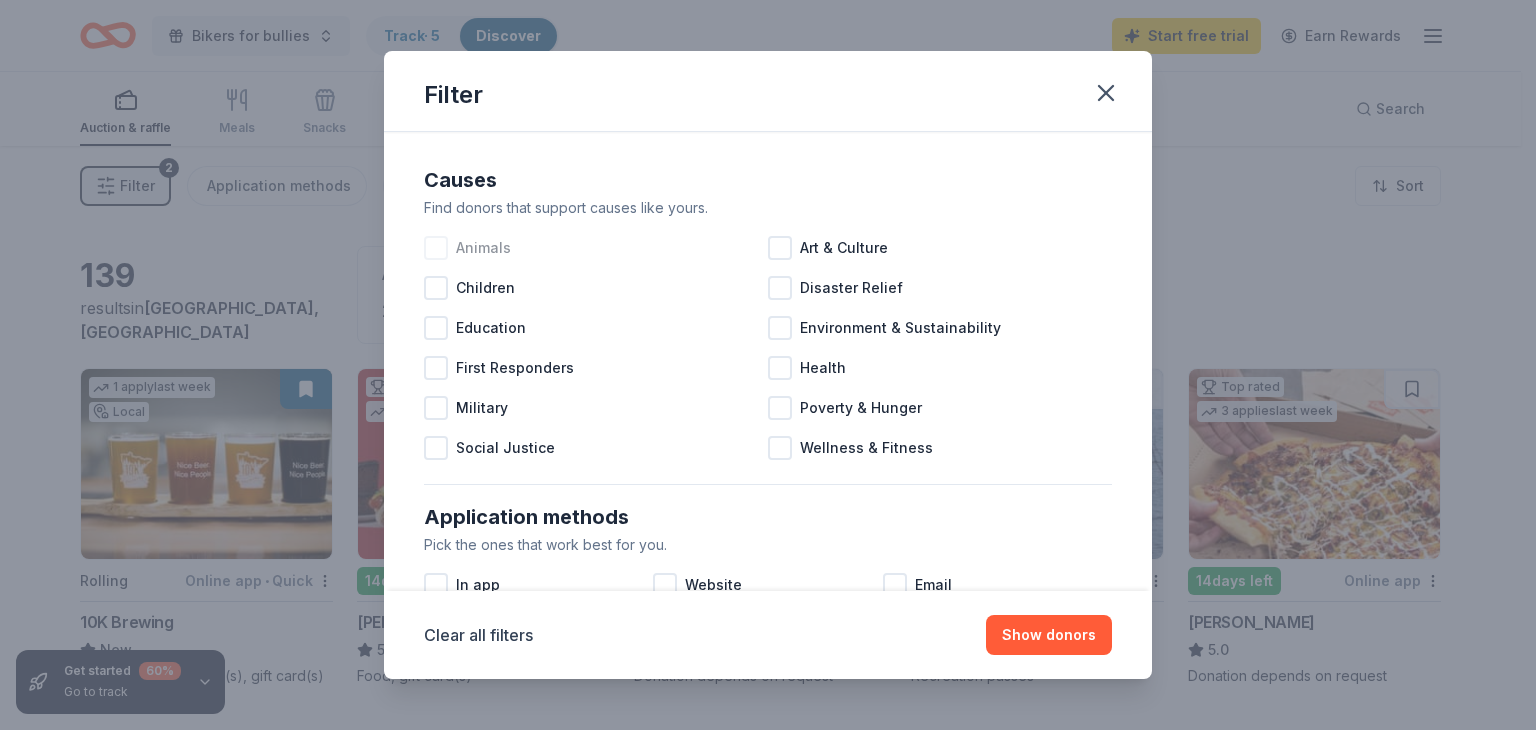 click at bounding box center [436, 248] 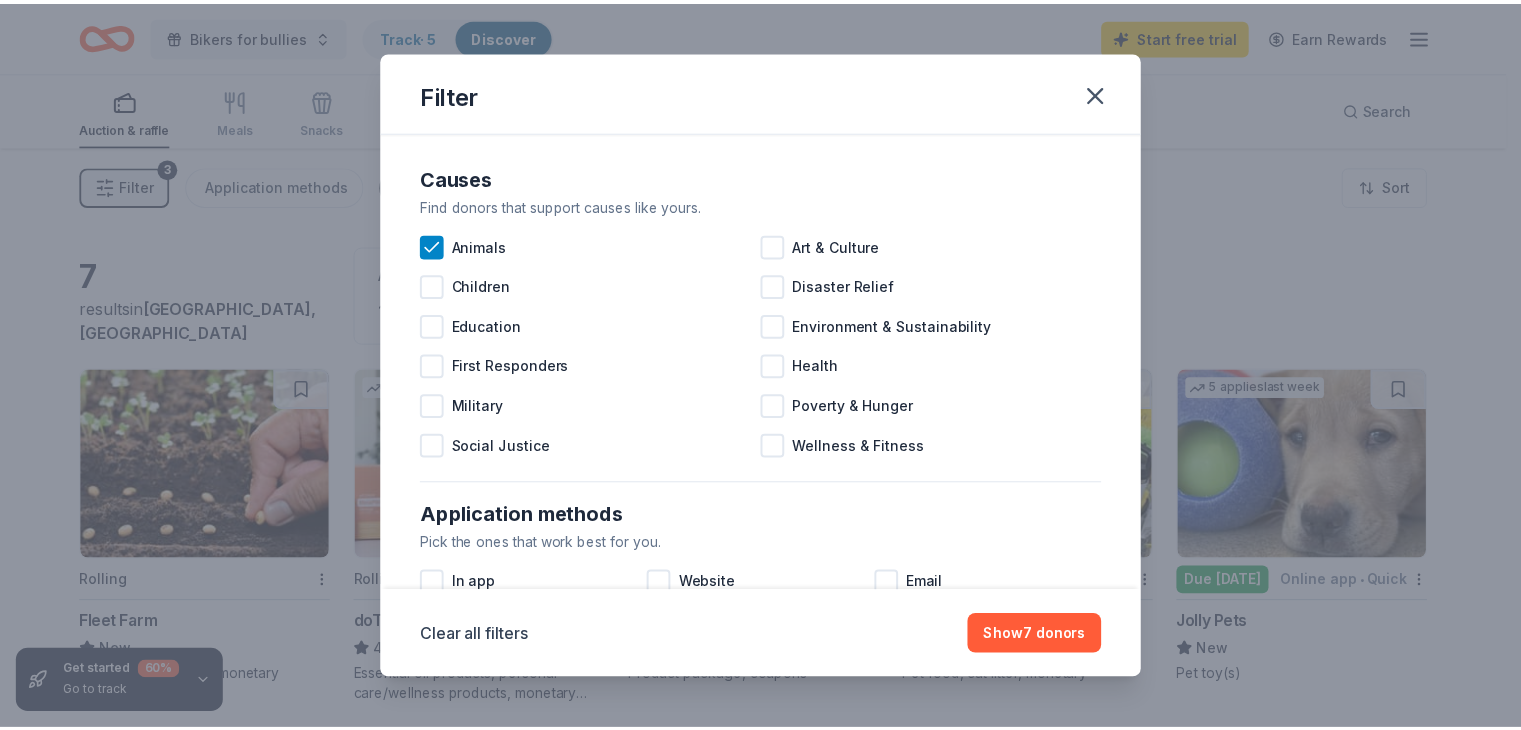 scroll, scrollTop: 0, scrollLeft: 0, axis: both 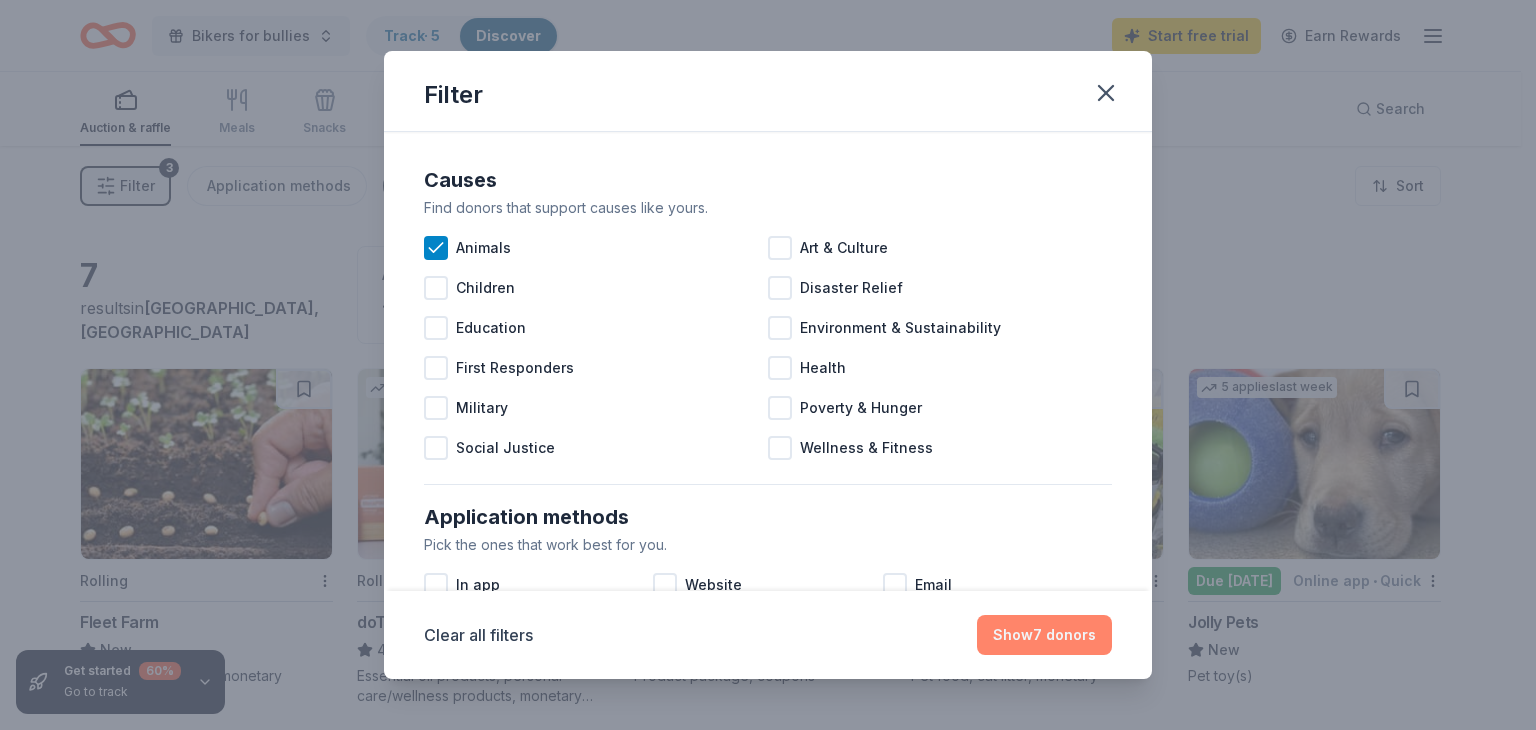 click on "Show  7   donors" at bounding box center (1044, 635) 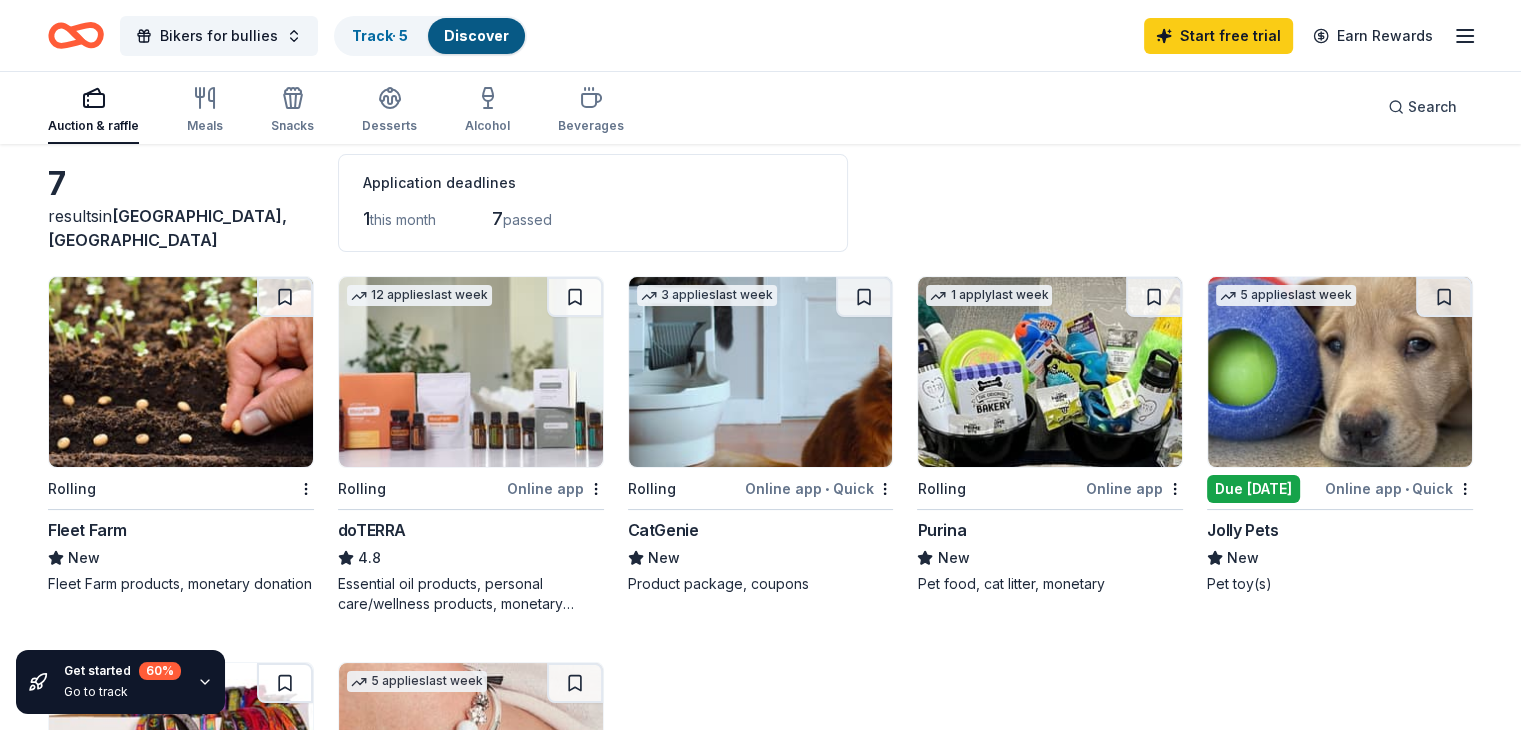 scroll, scrollTop: 94, scrollLeft: 0, axis: vertical 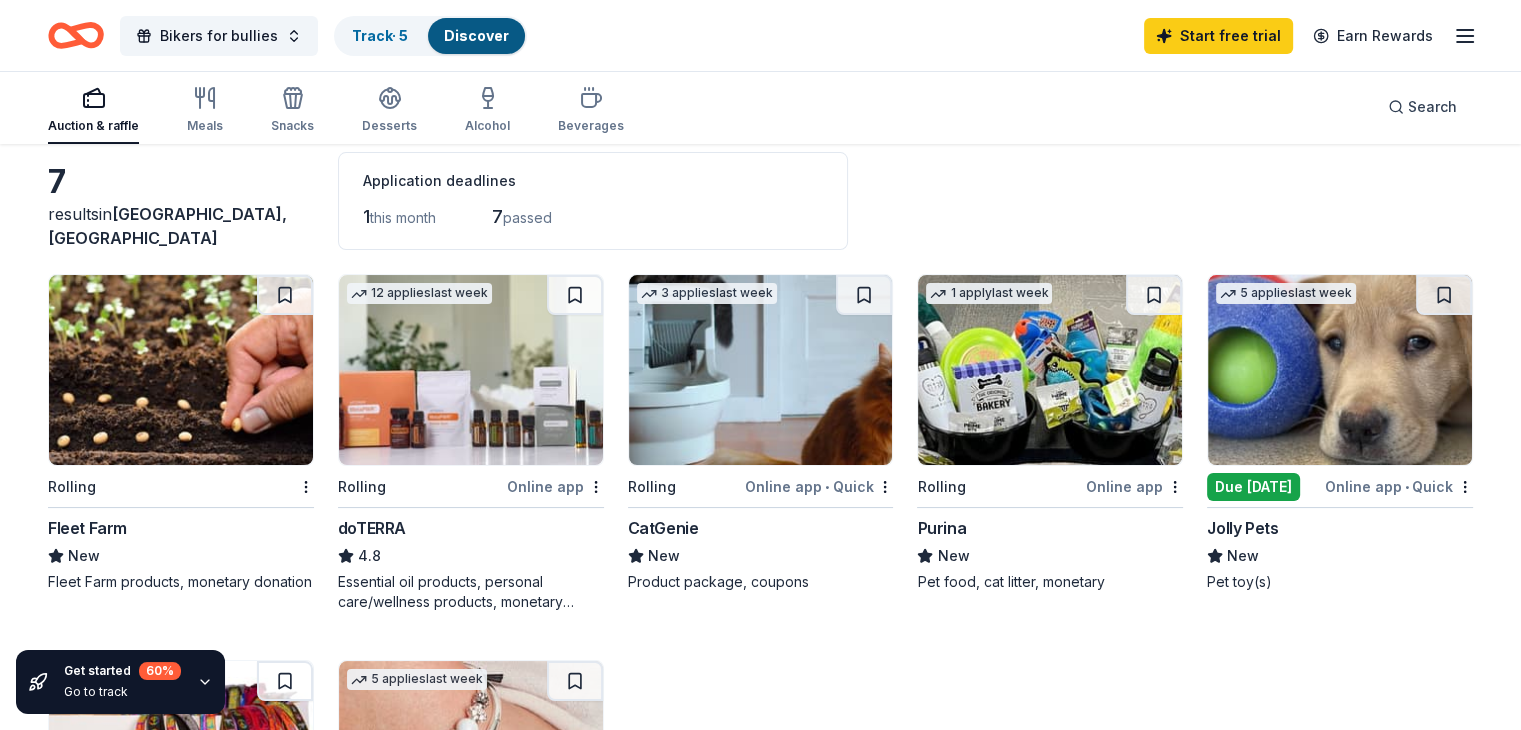 click at bounding box center [181, 370] 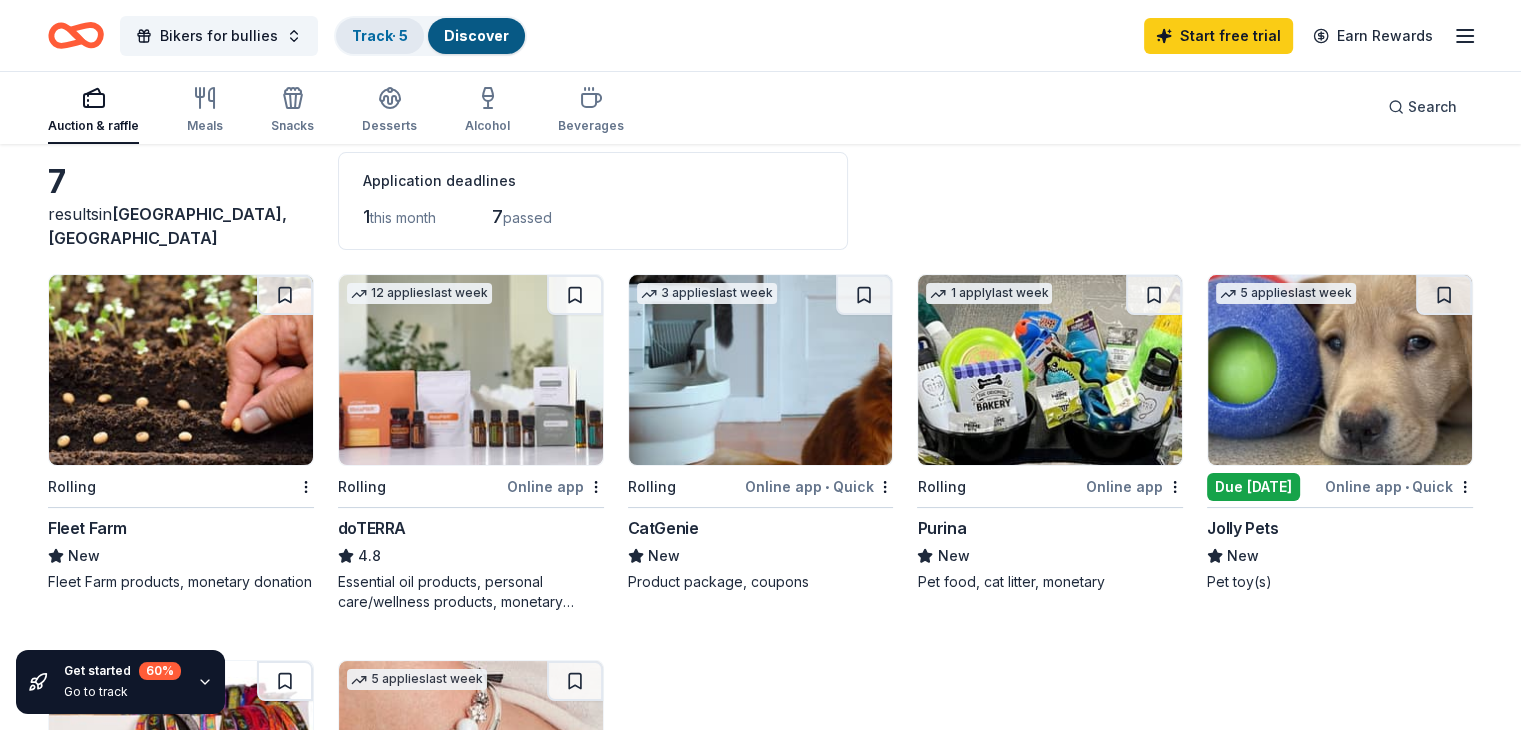 click on "Track  · 5" at bounding box center (380, 36) 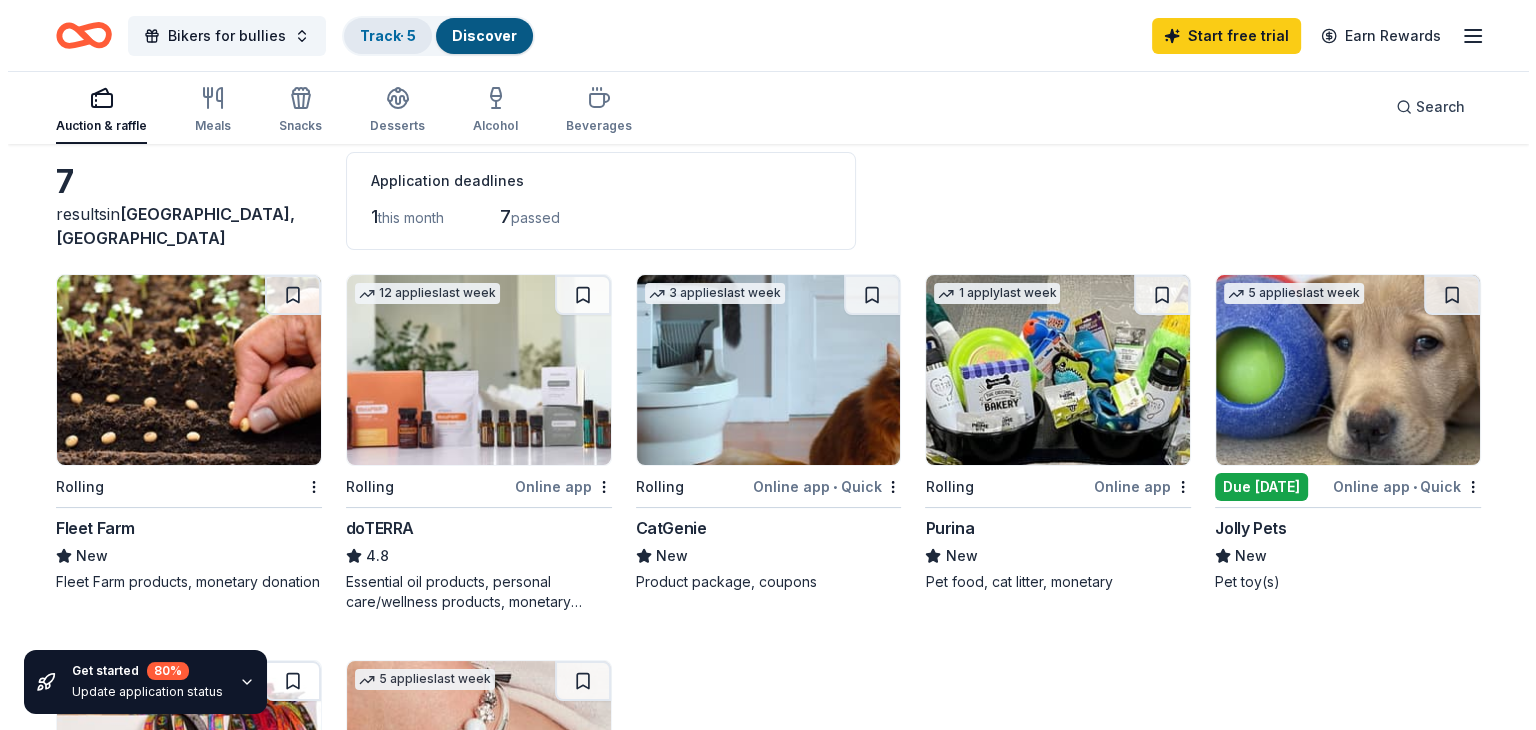scroll, scrollTop: 0, scrollLeft: 0, axis: both 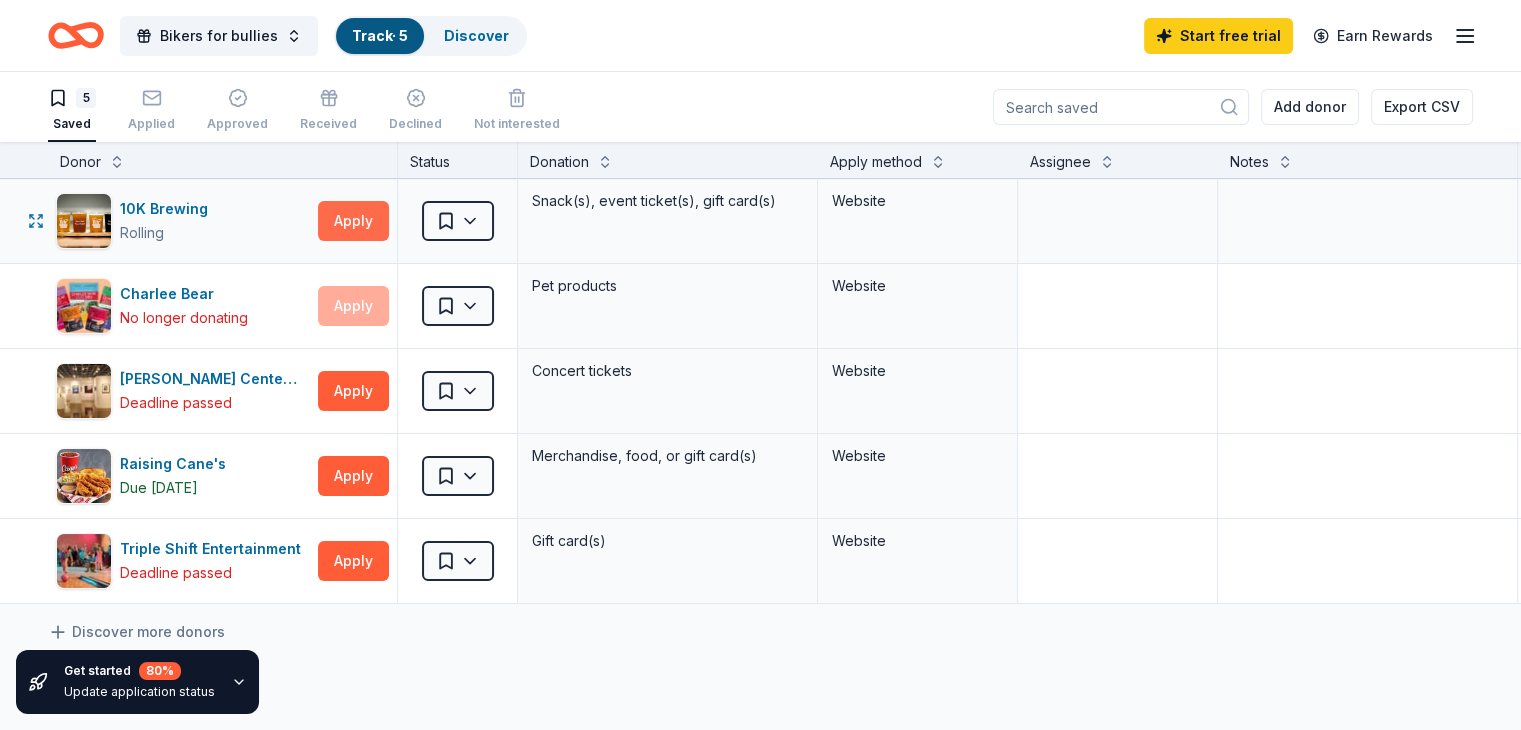 click on "Apply" at bounding box center (353, 221) 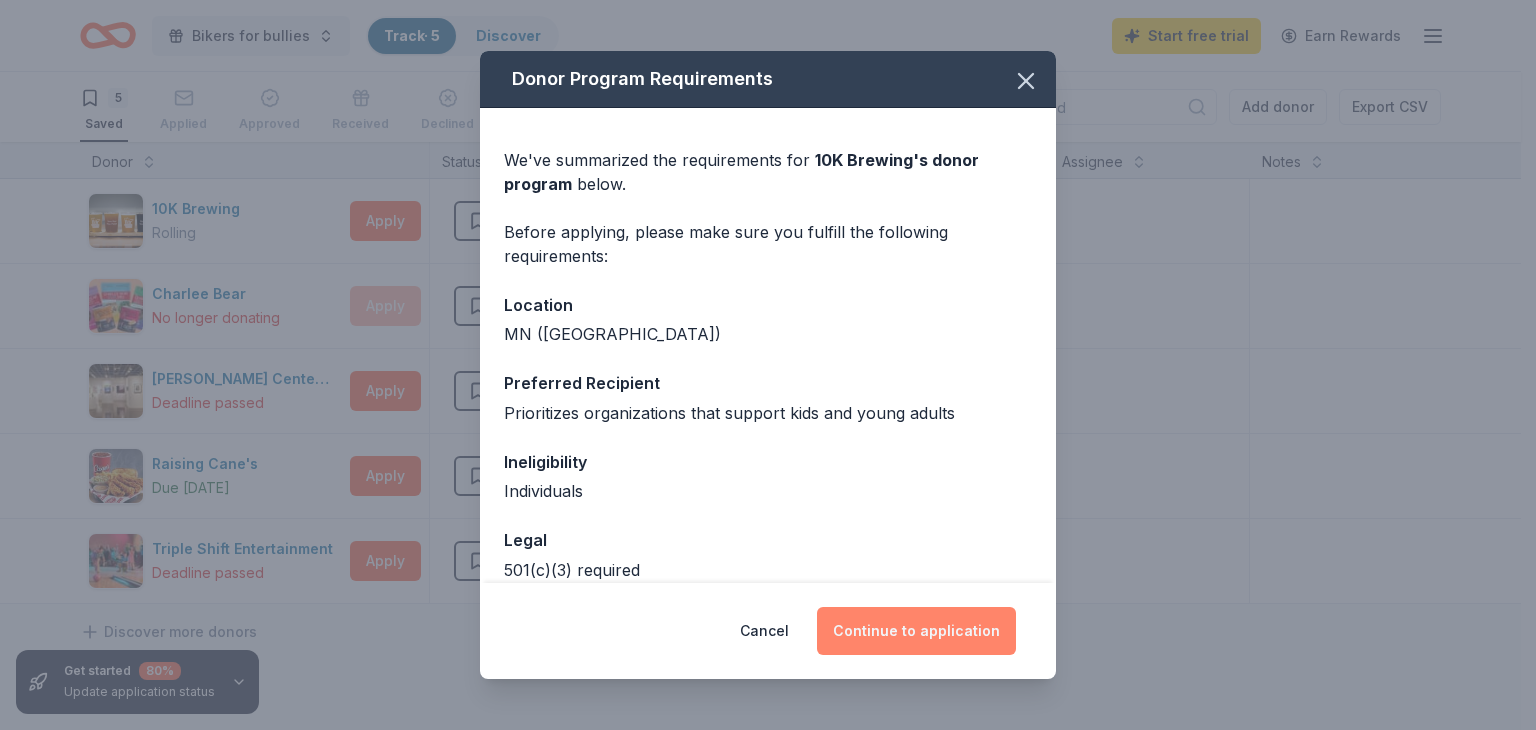 click on "Continue to application" at bounding box center (916, 631) 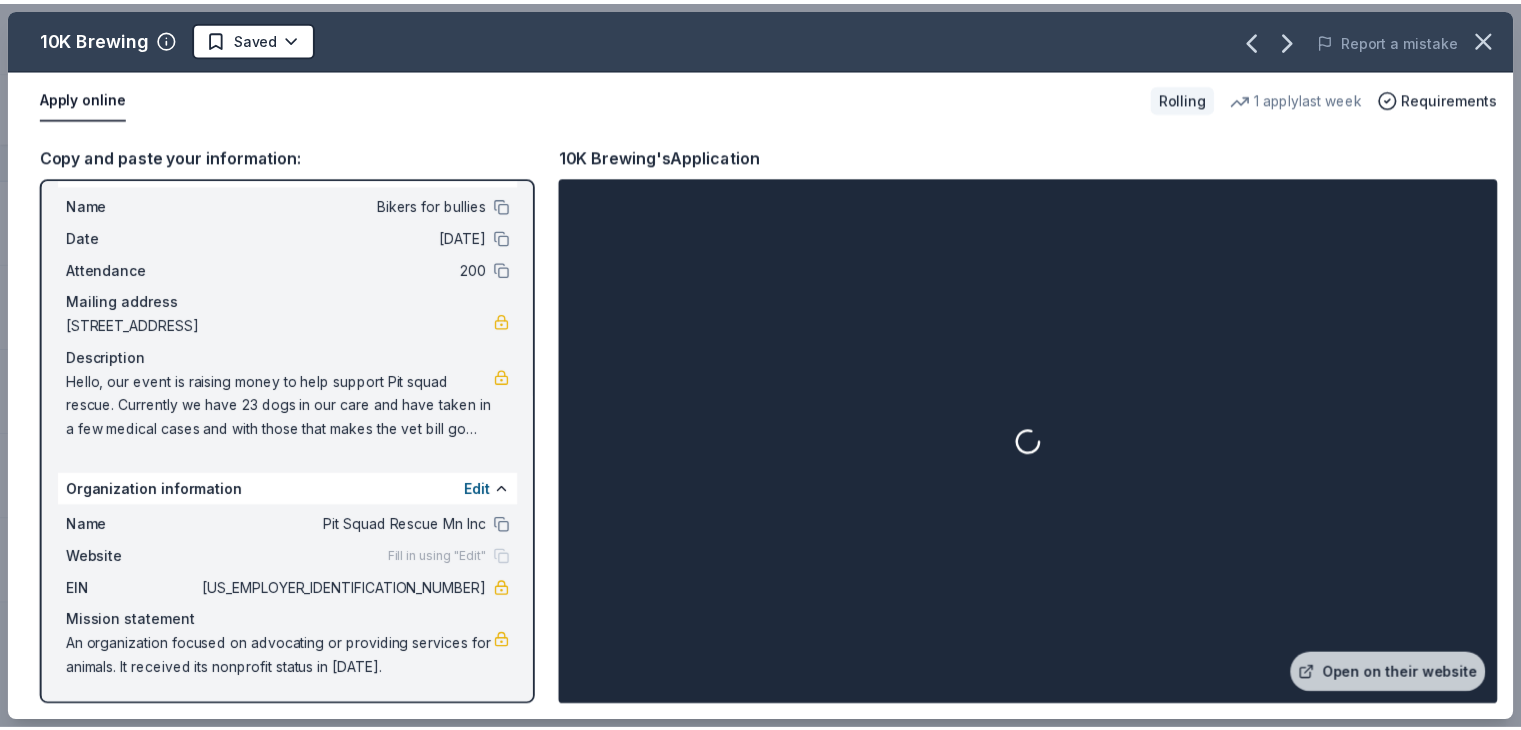 scroll, scrollTop: 0, scrollLeft: 0, axis: both 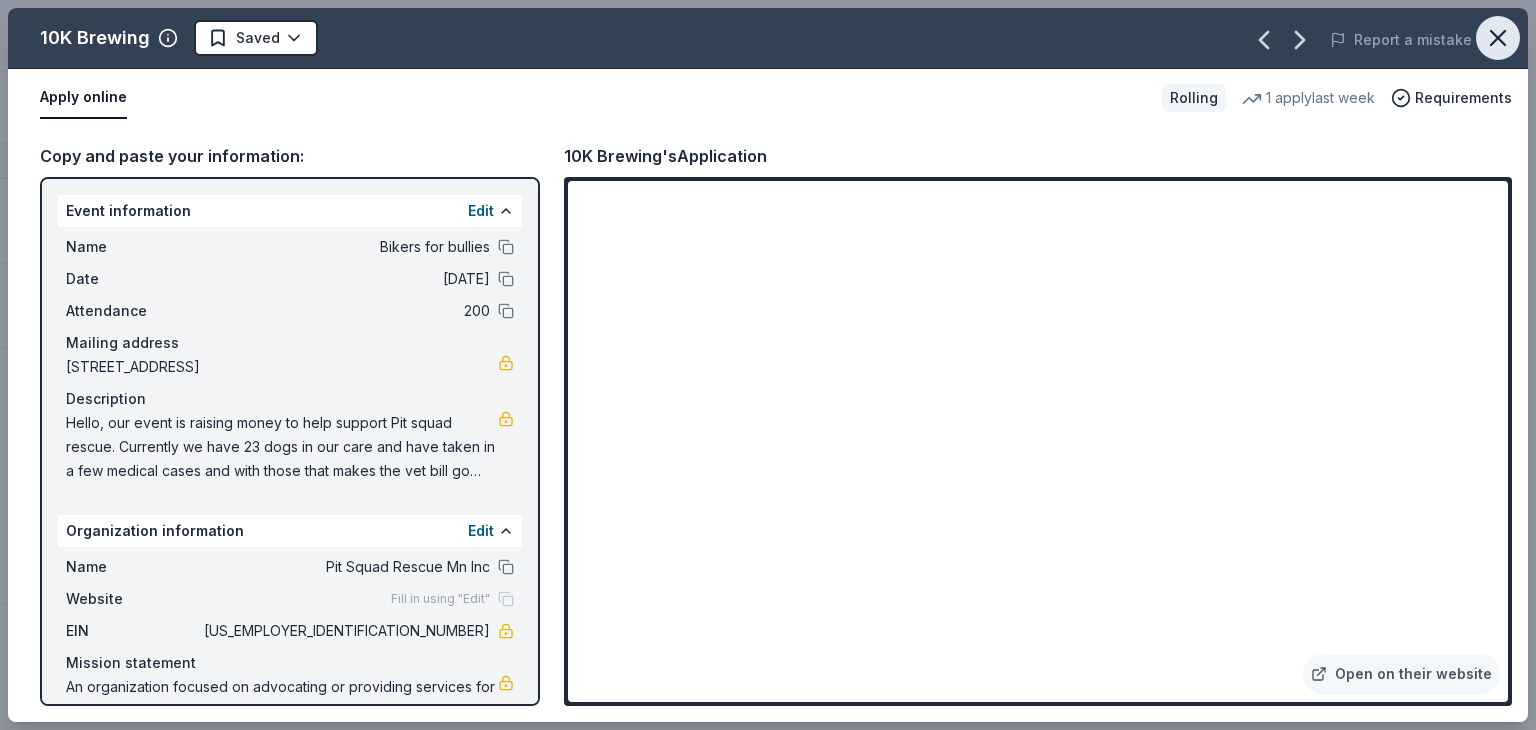 click 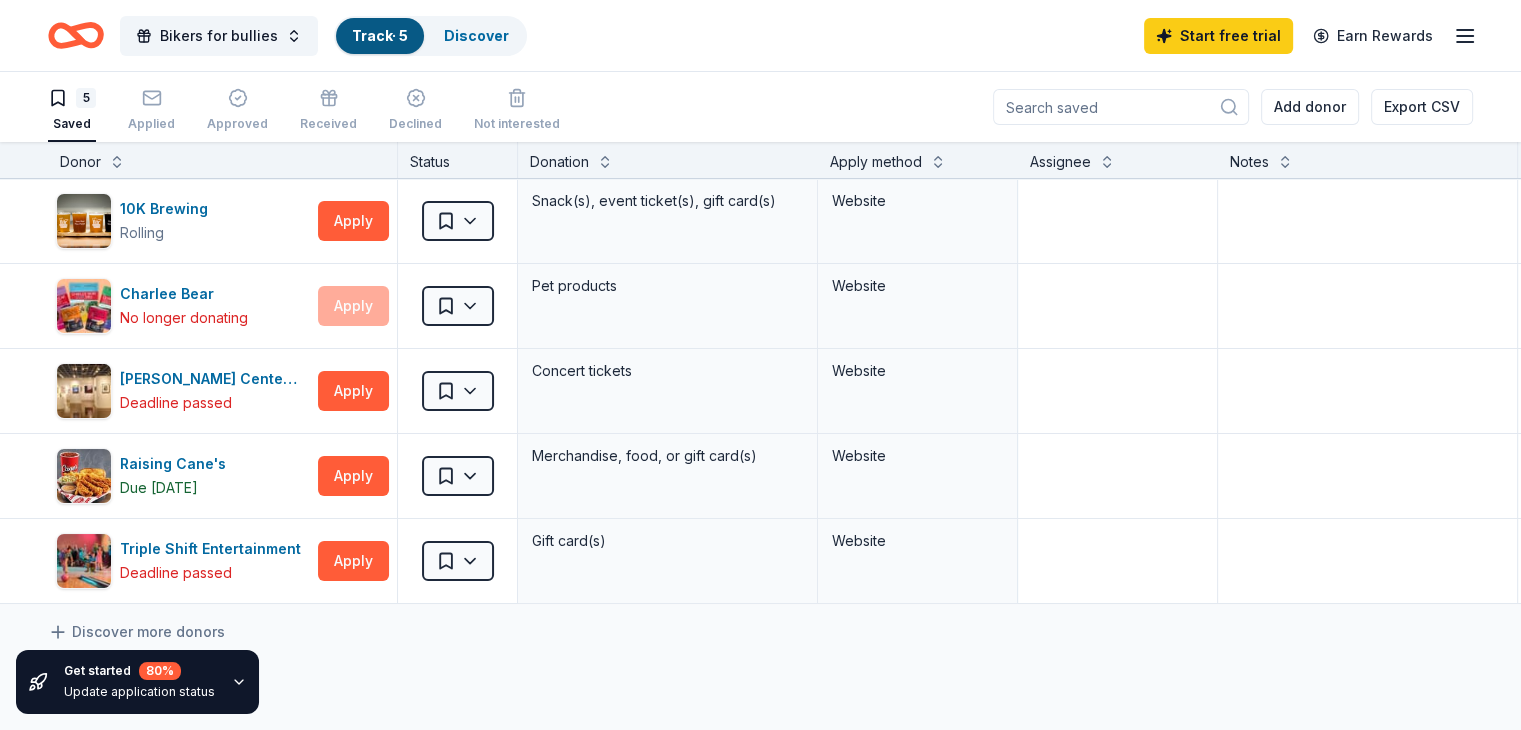 scroll, scrollTop: 94, scrollLeft: 0, axis: vertical 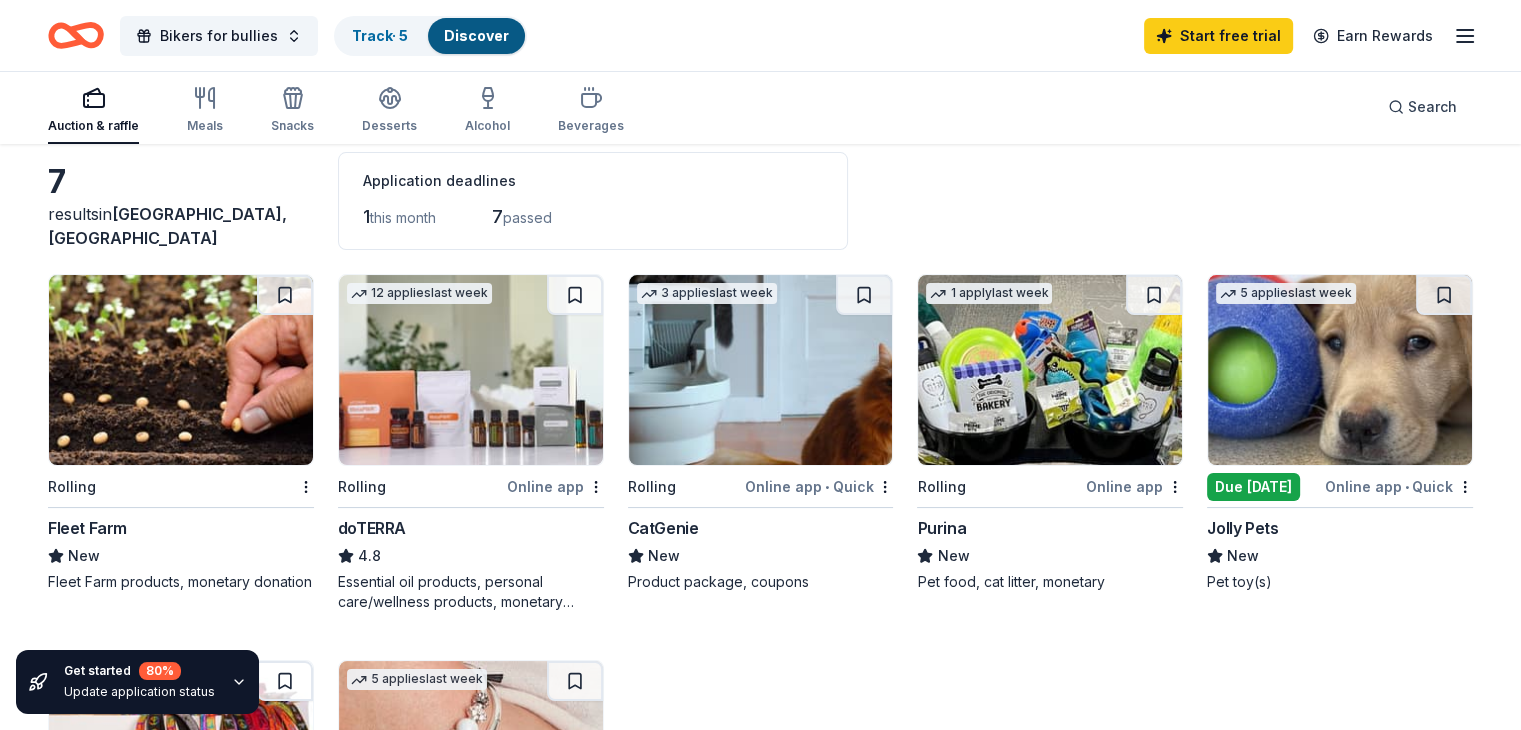 click 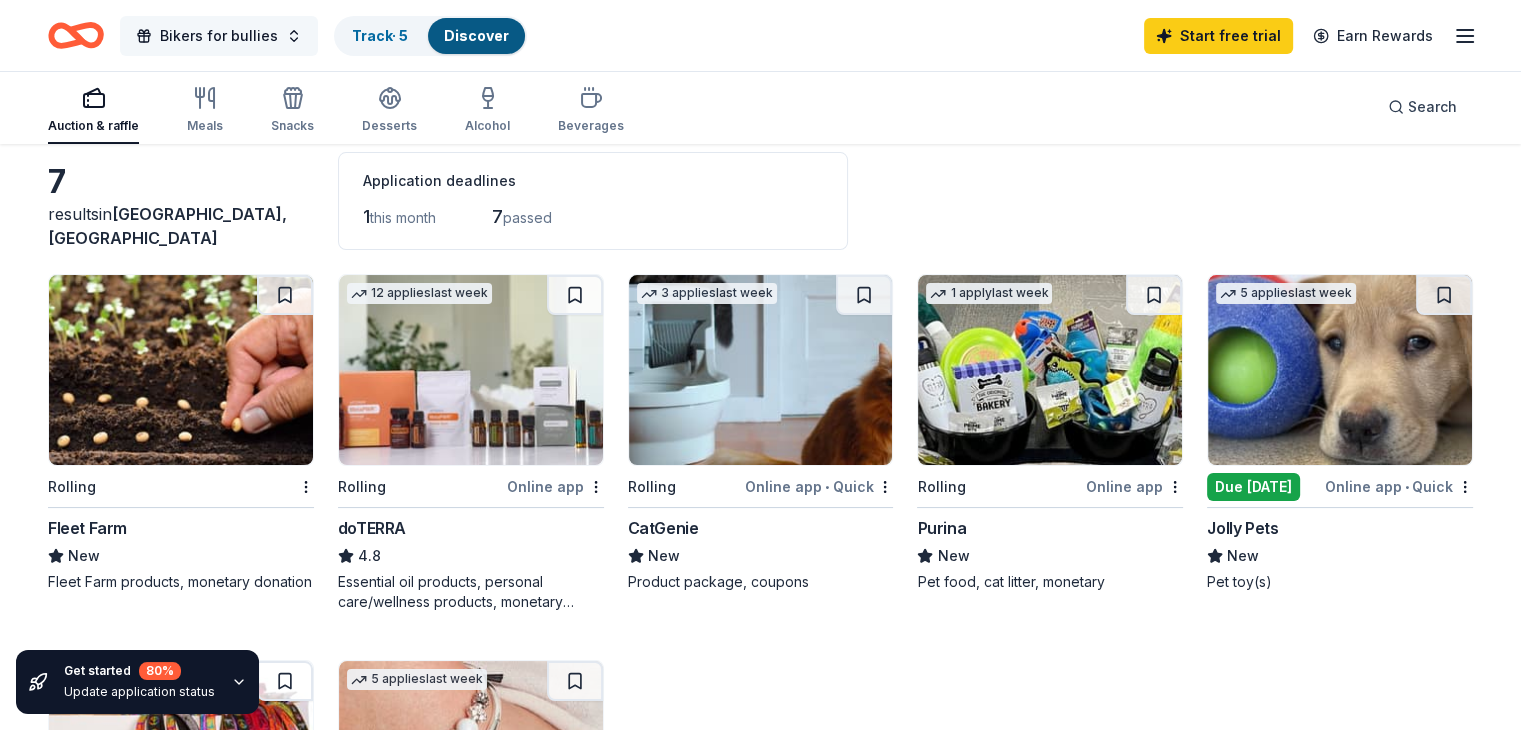 click on "Bikers for bullies" at bounding box center (219, 36) 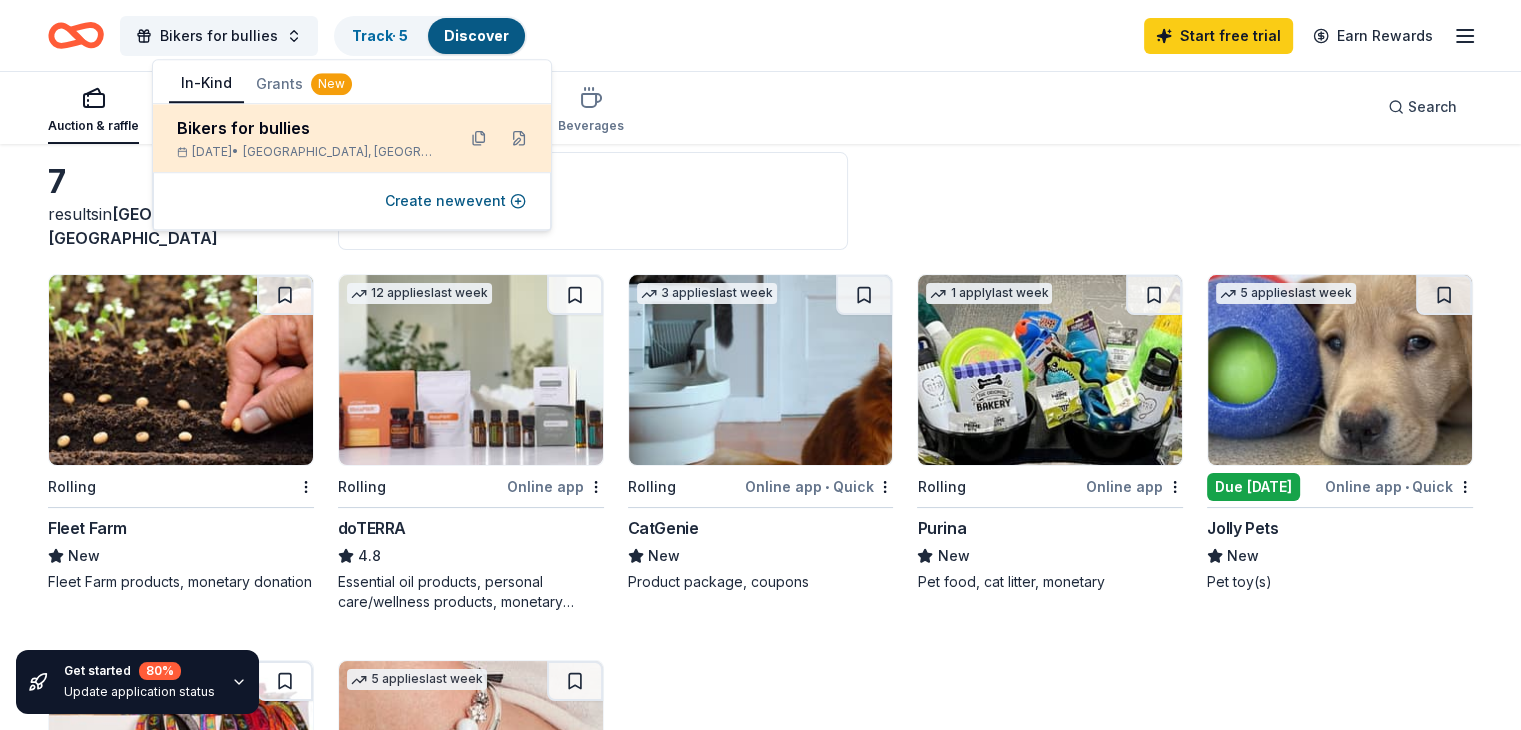 click on "Bikers for bullies" at bounding box center (308, 128) 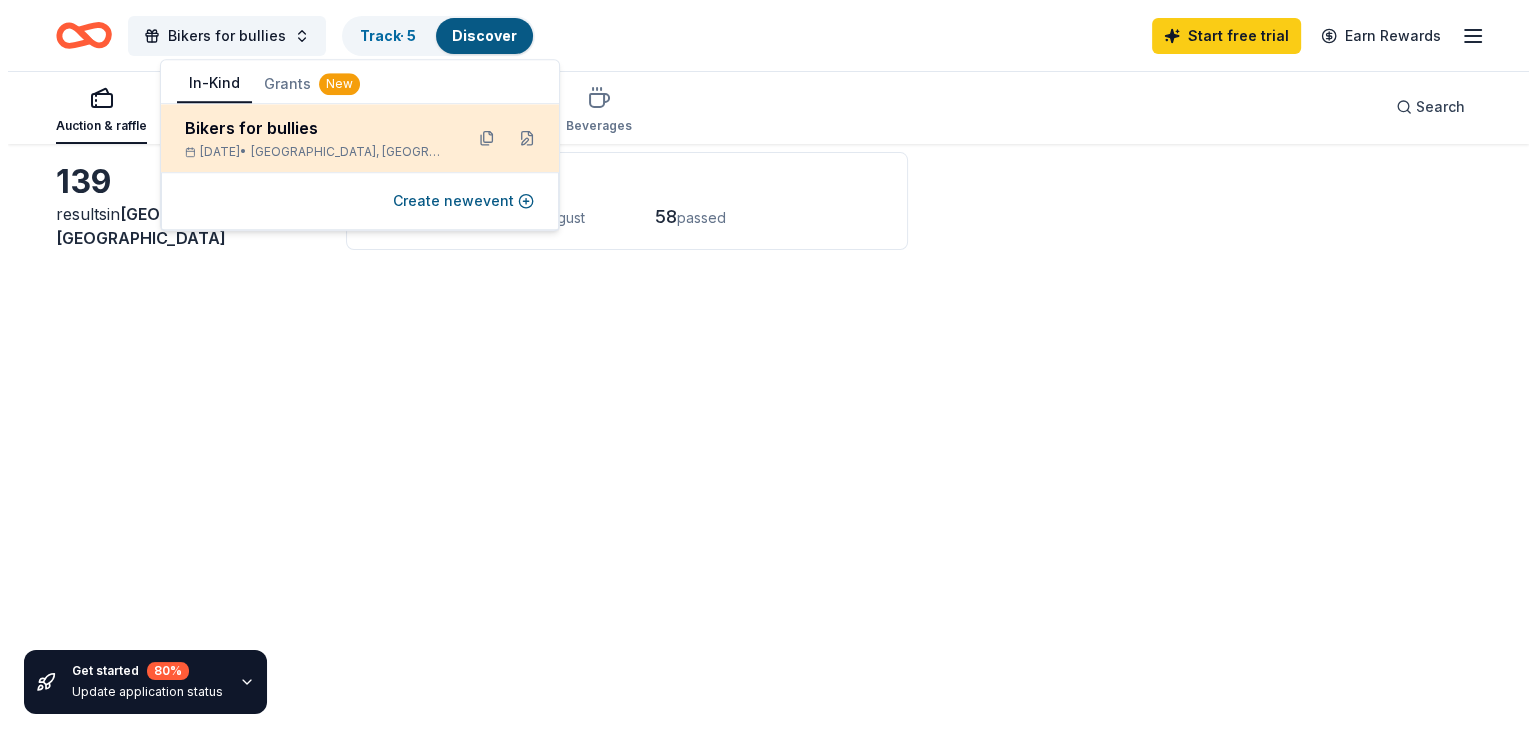 scroll, scrollTop: 0, scrollLeft: 0, axis: both 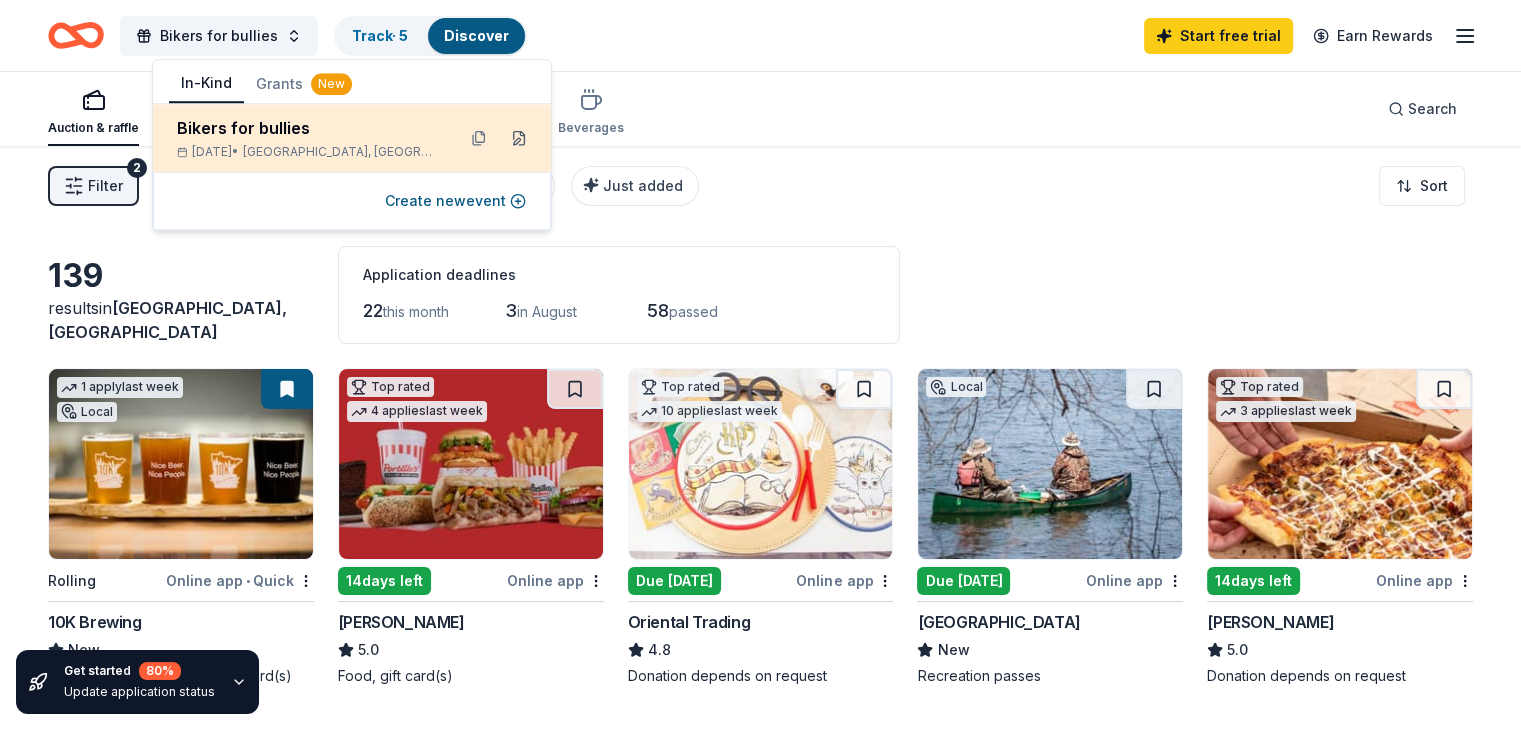 click at bounding box center (519, 138) 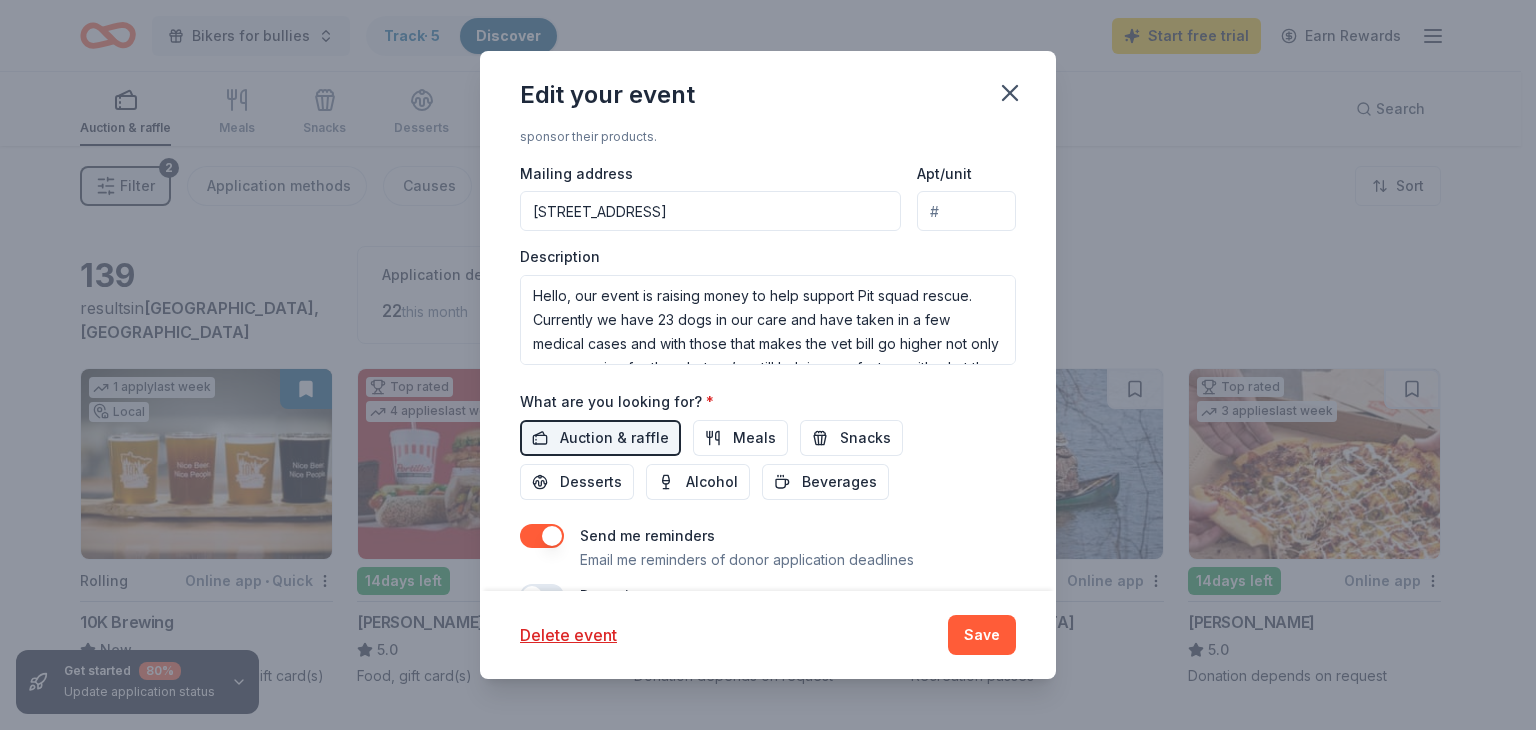scroll, scrollTop: 623, scrollLeft: 0, axis: vertical 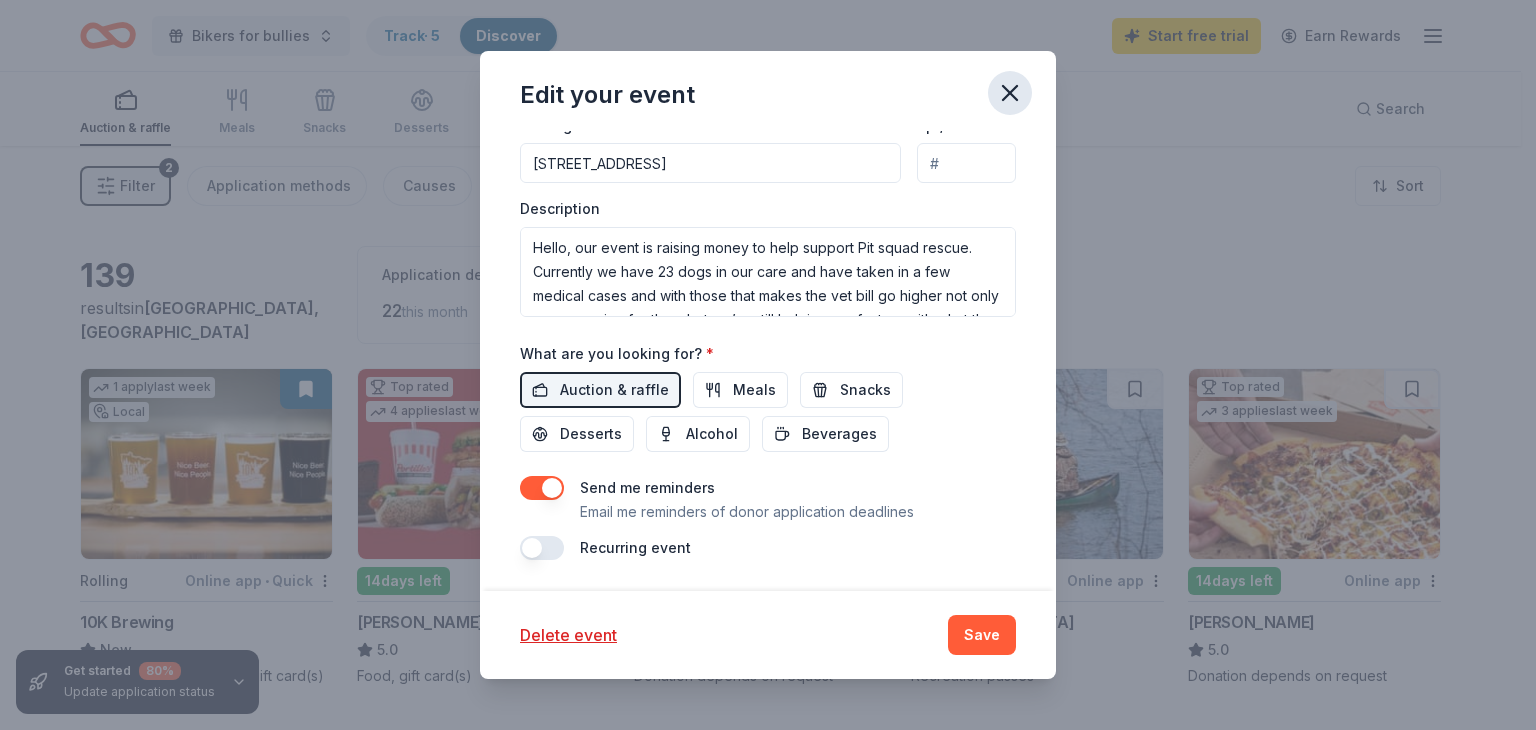 click 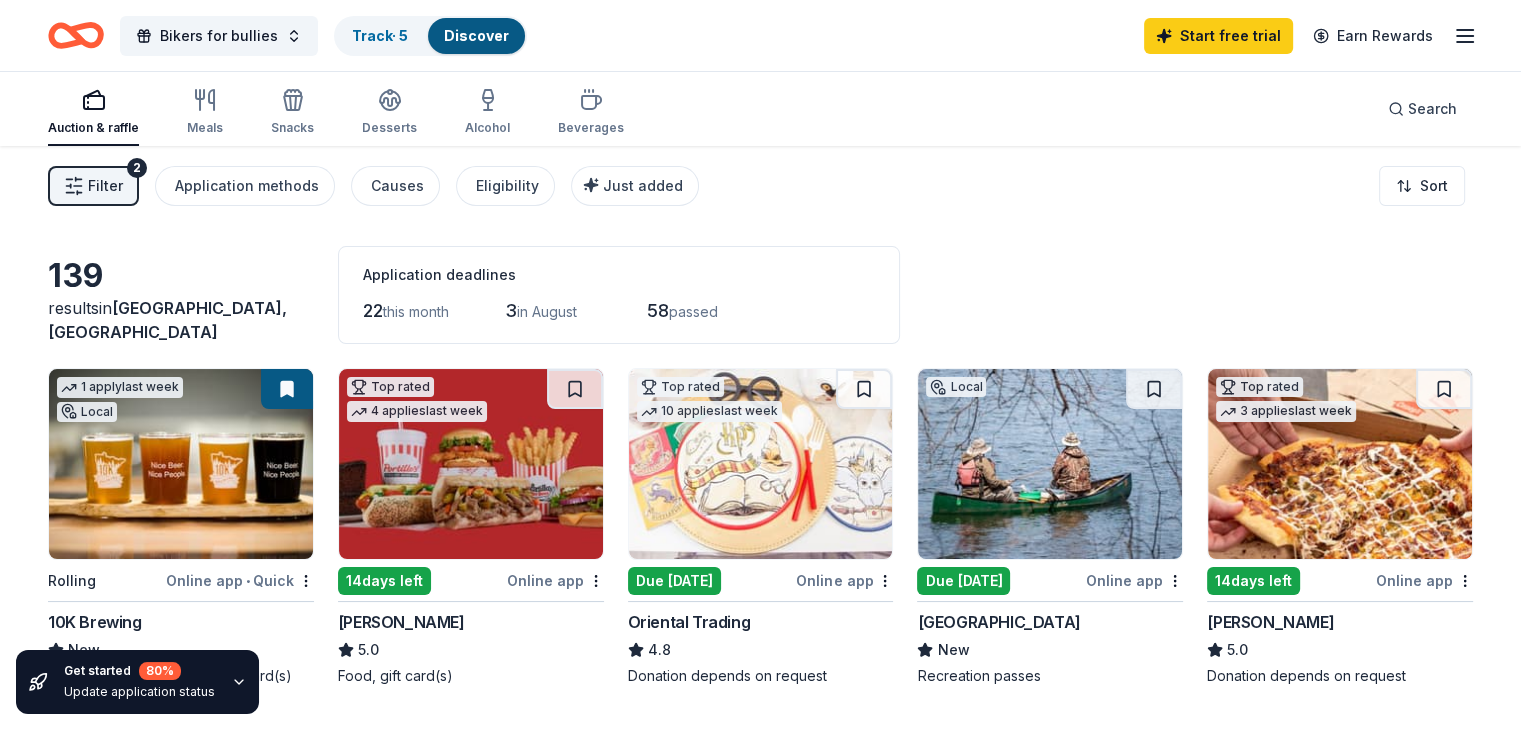 click on "Filter" at bounding box center [105, 186] 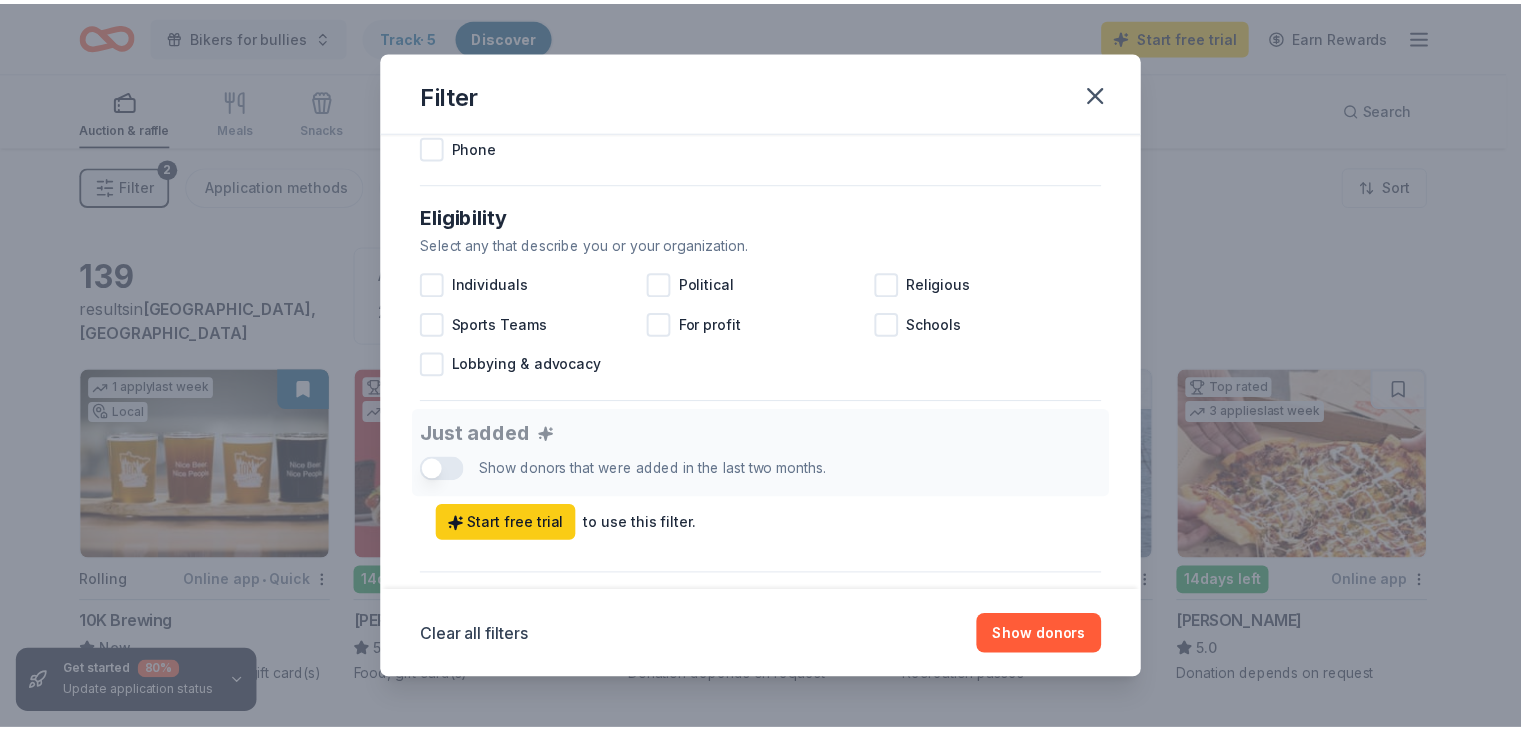 scroll, scrollTop: 449, scrollLeft: 0, axis: vertical 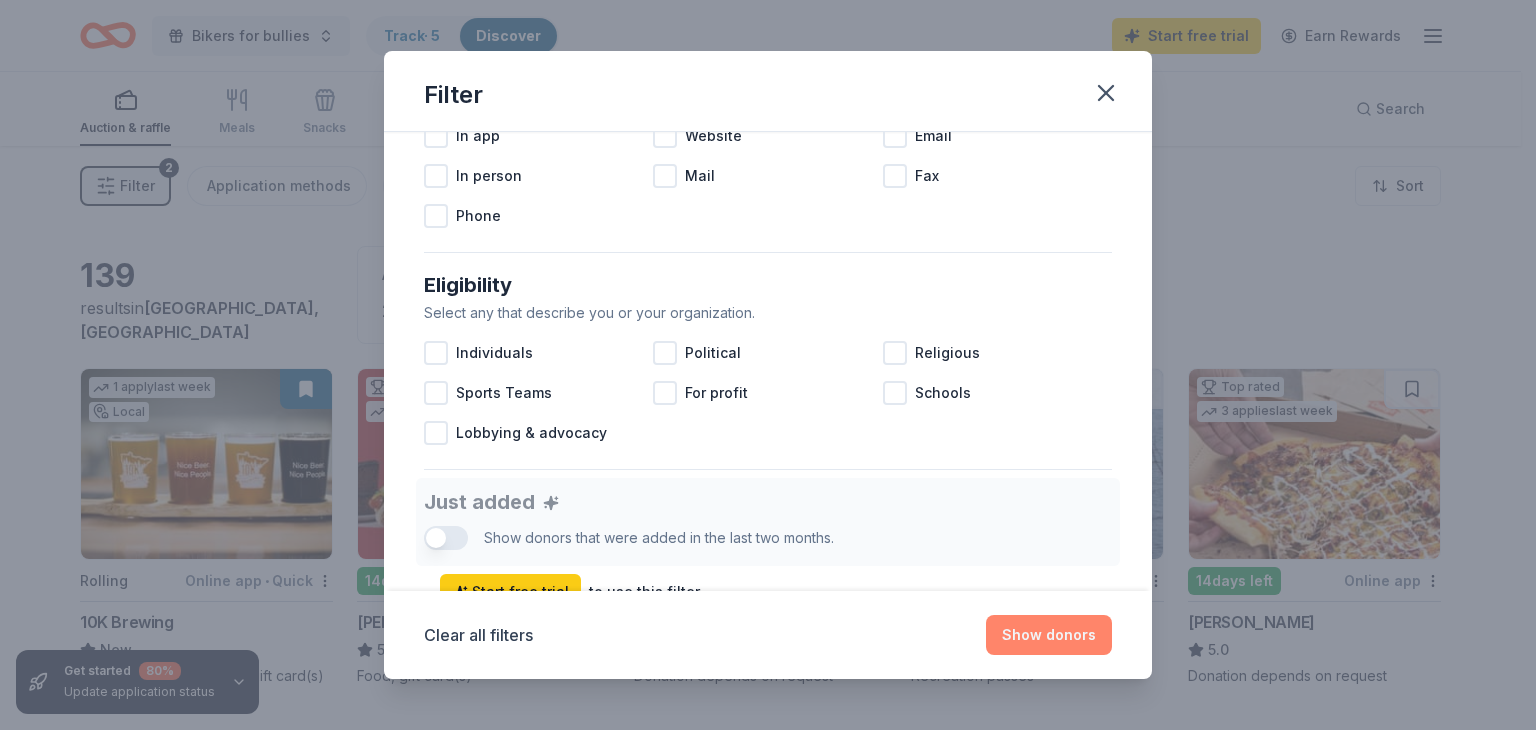 click on "Show    donors" at bounding box center (1049, 635) 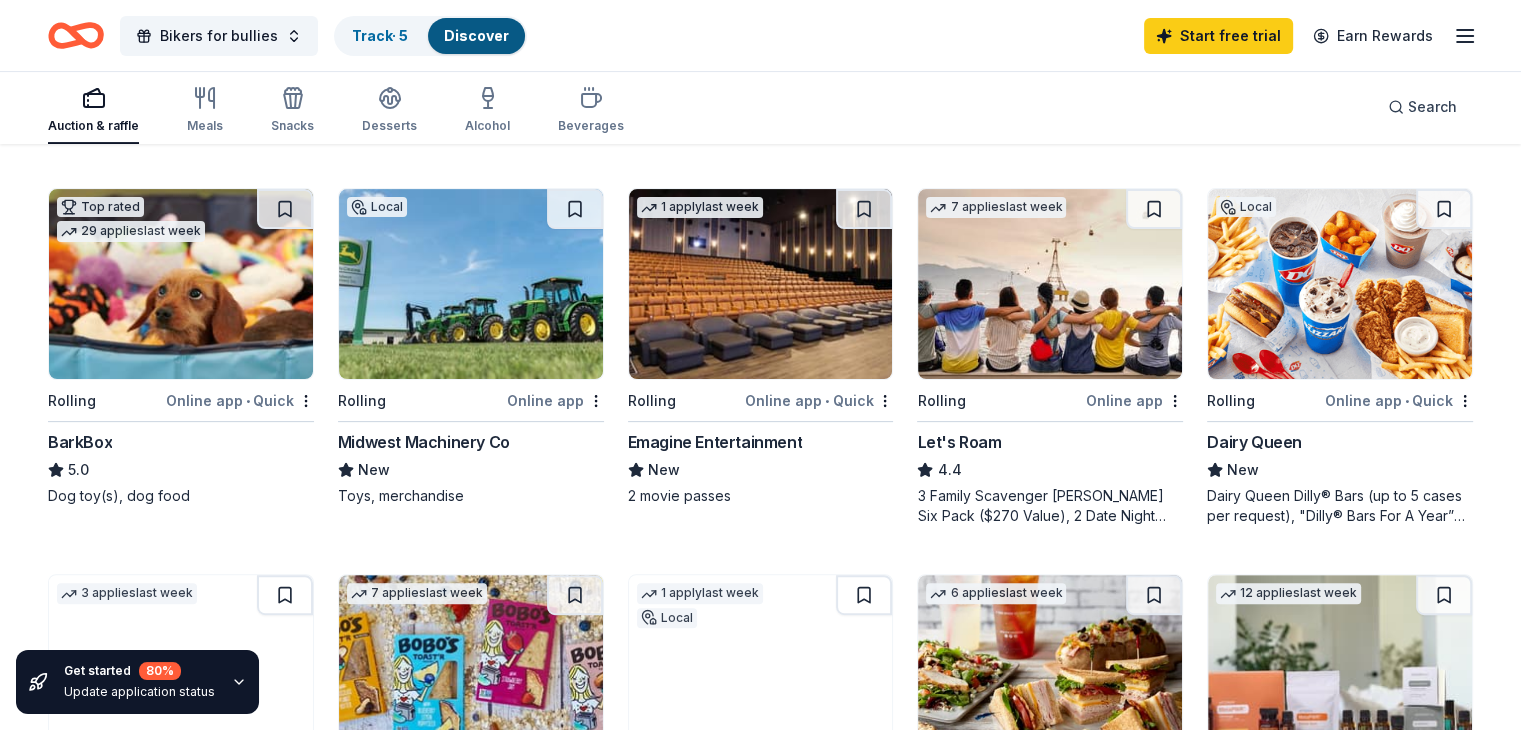 scroll, scrollTop: 574, scrollLeft: 0, axis: vertical 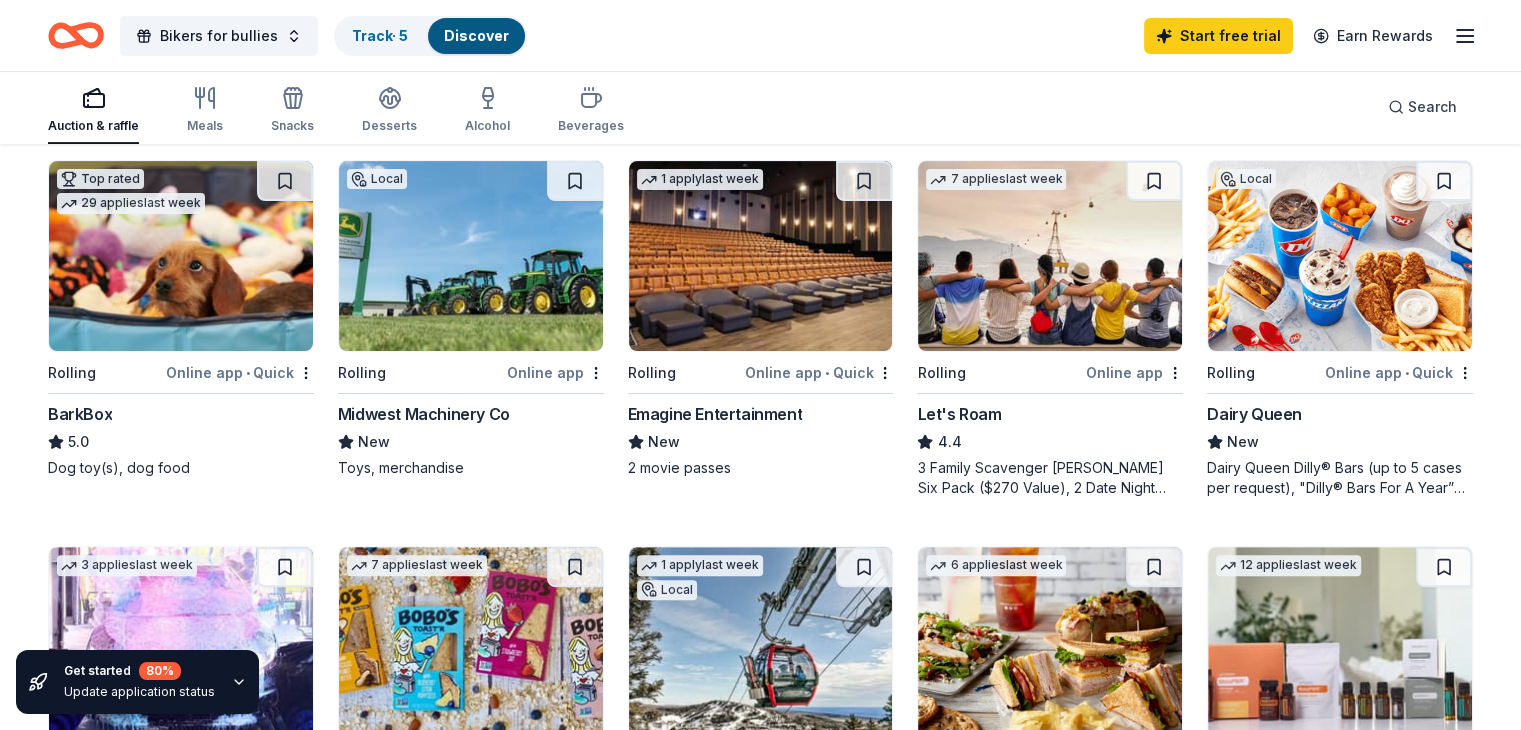 click on "Rolling" at bounding box center (941, 373) 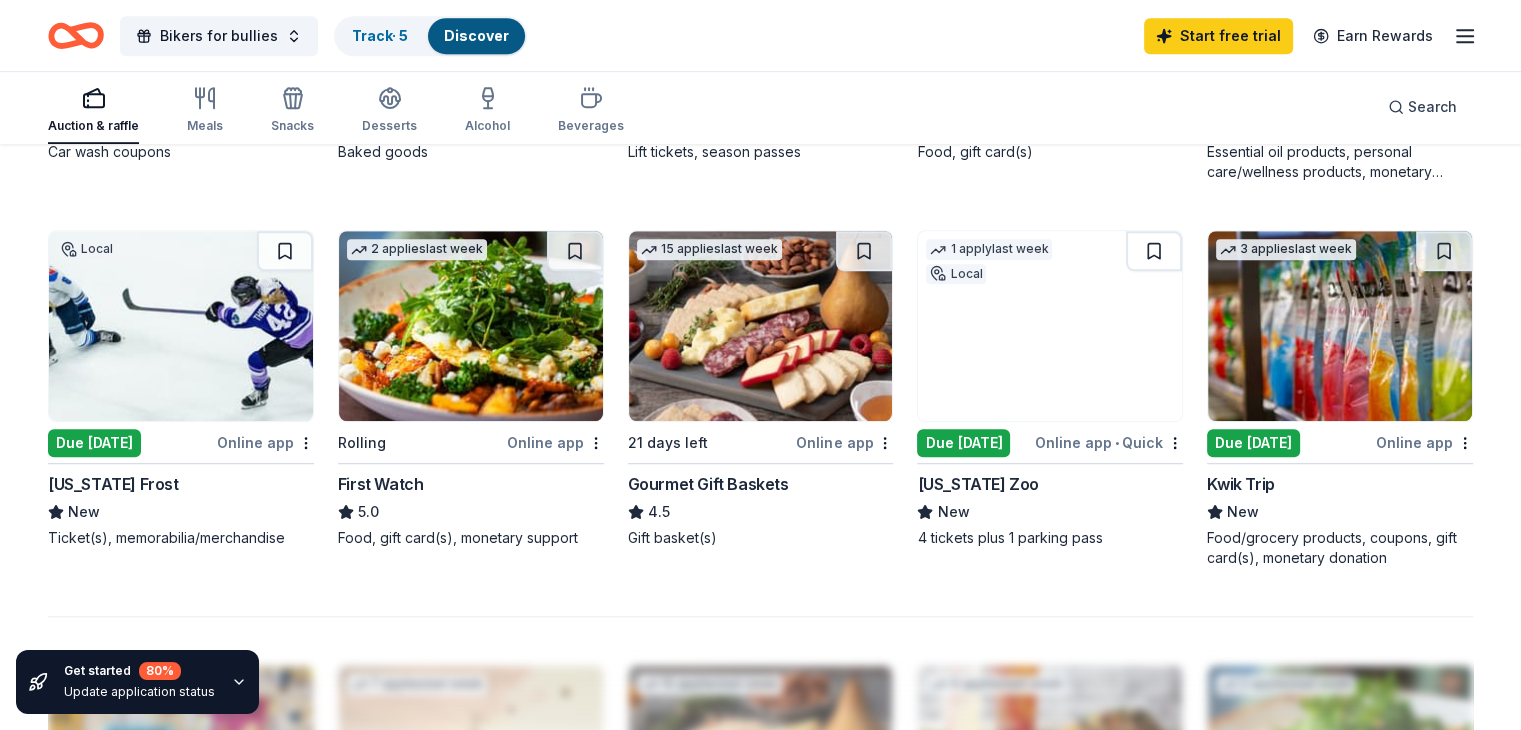 scroll, scrollTop: 1270, scrollLeft: 0, axis: vertical 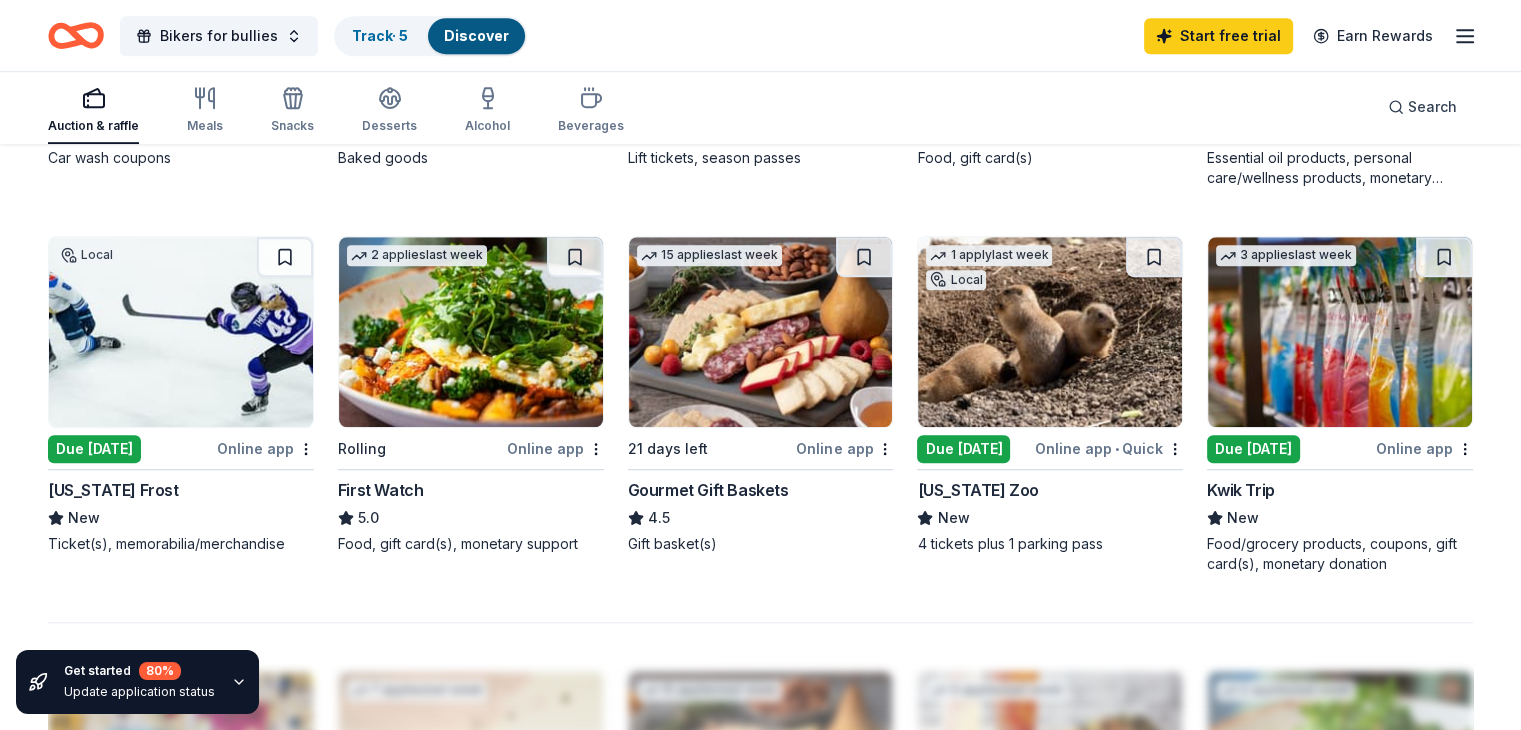 click at bounding box center [1050, 332] 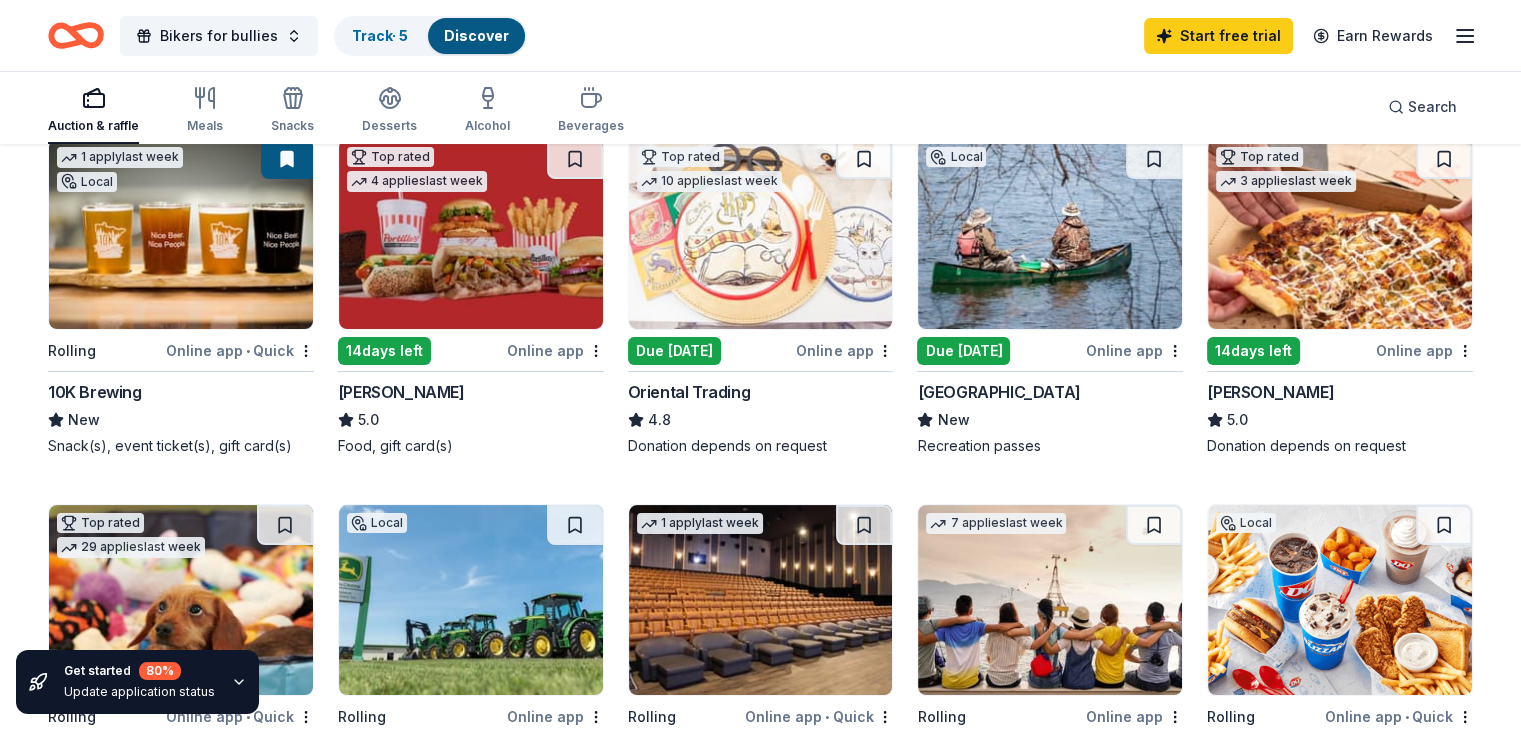 scroll, scrollTop: 190, scrollLeft: 0, axis: vertical 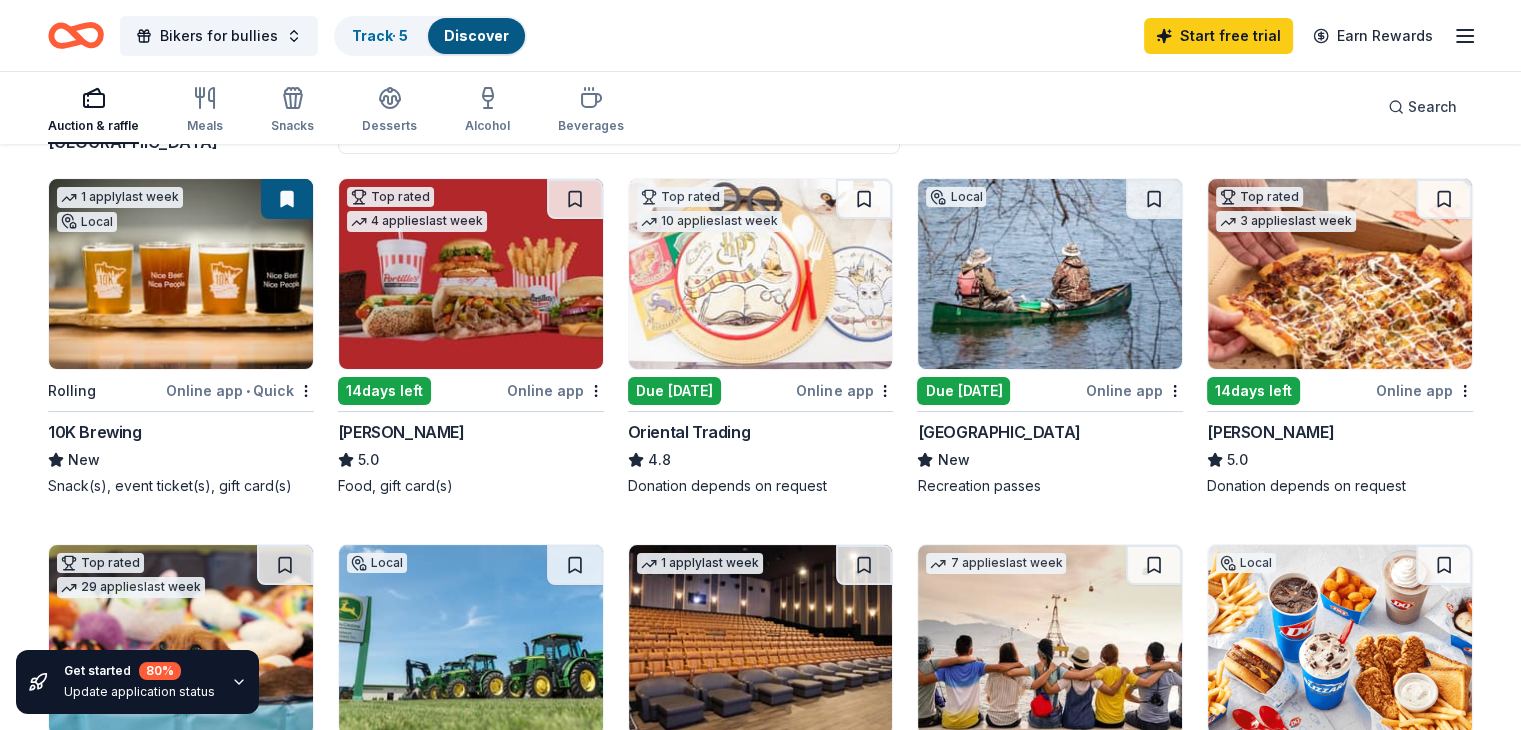 click at bounding box center [1050, 274] 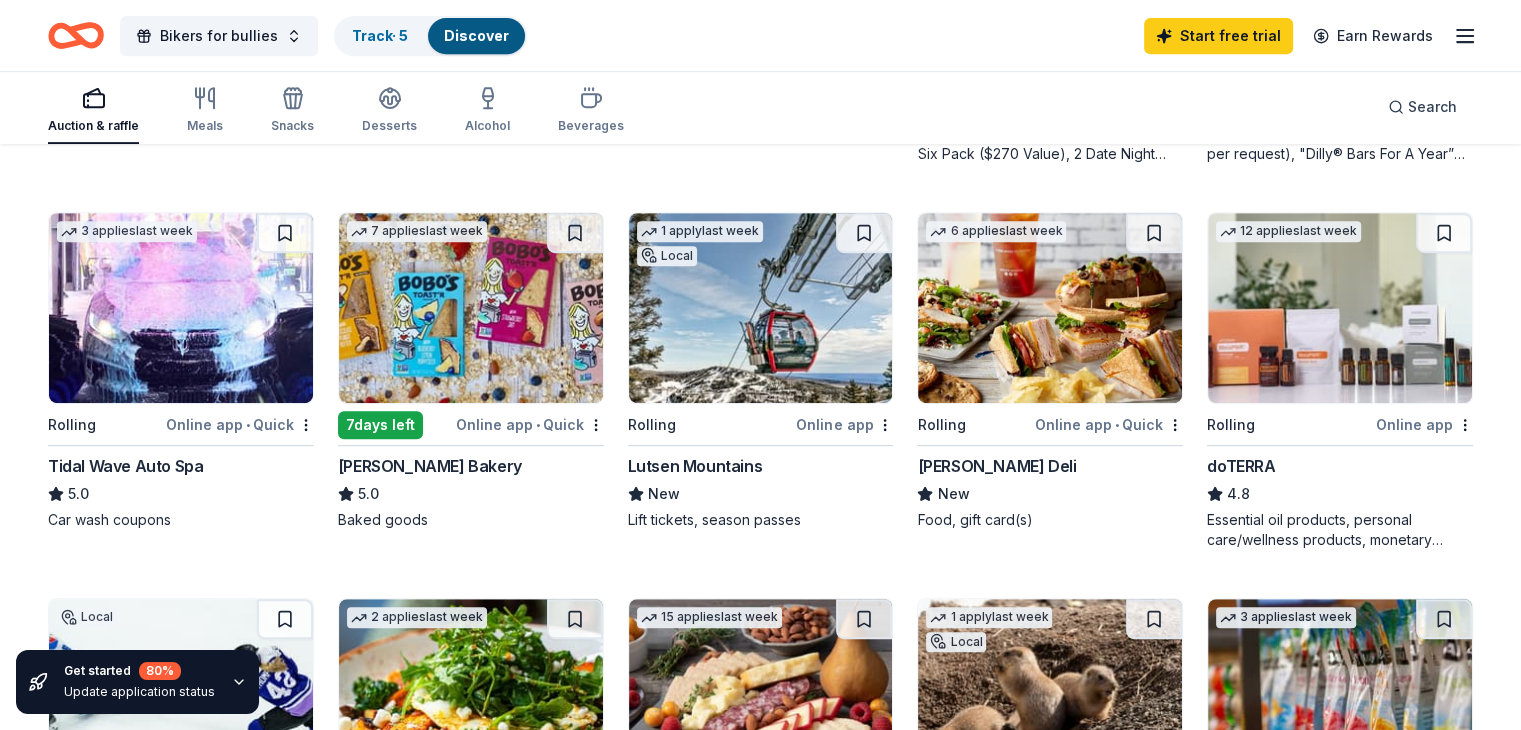 scroll, scrollTop: 920, scrollLeft: 0, axis: vertical 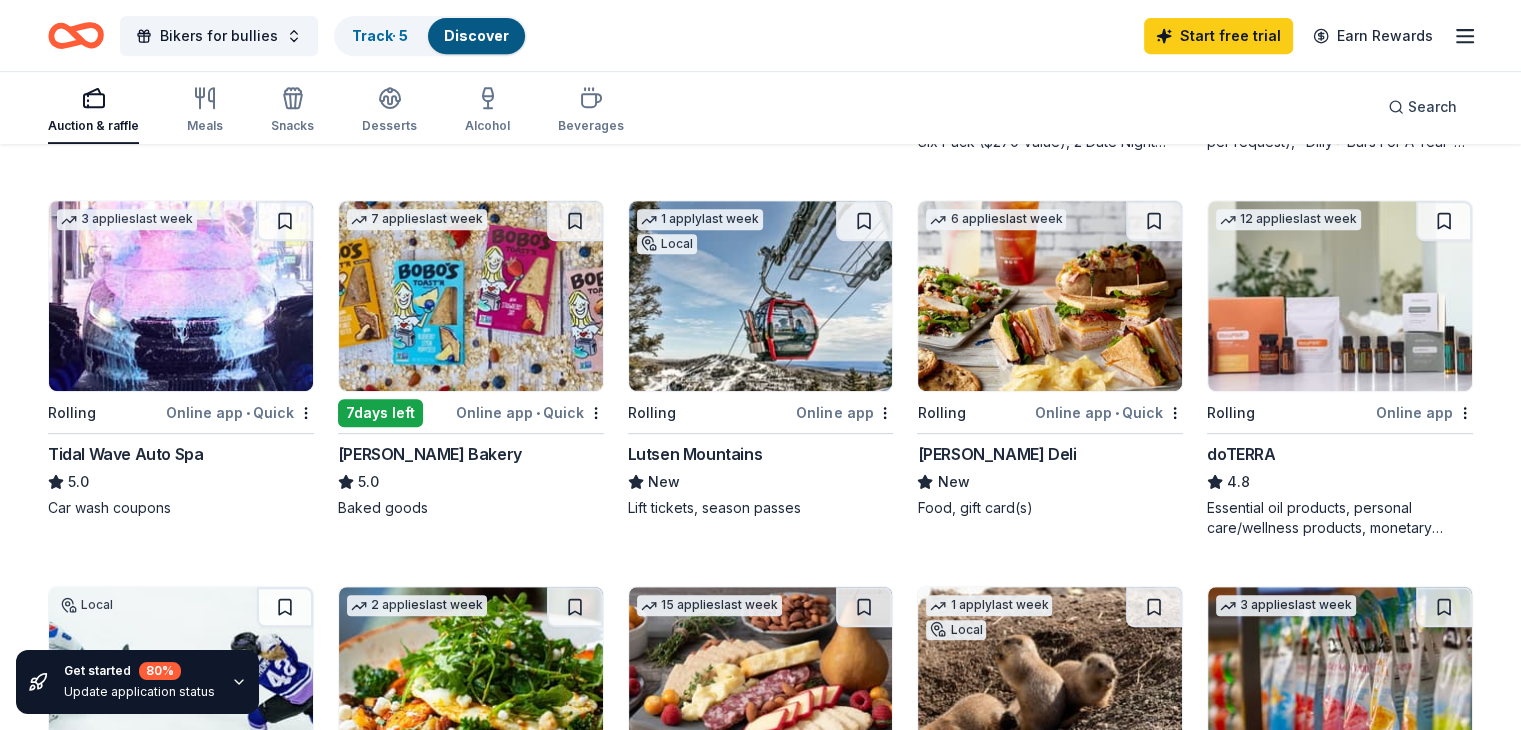 click at bounding box center [761, 296] 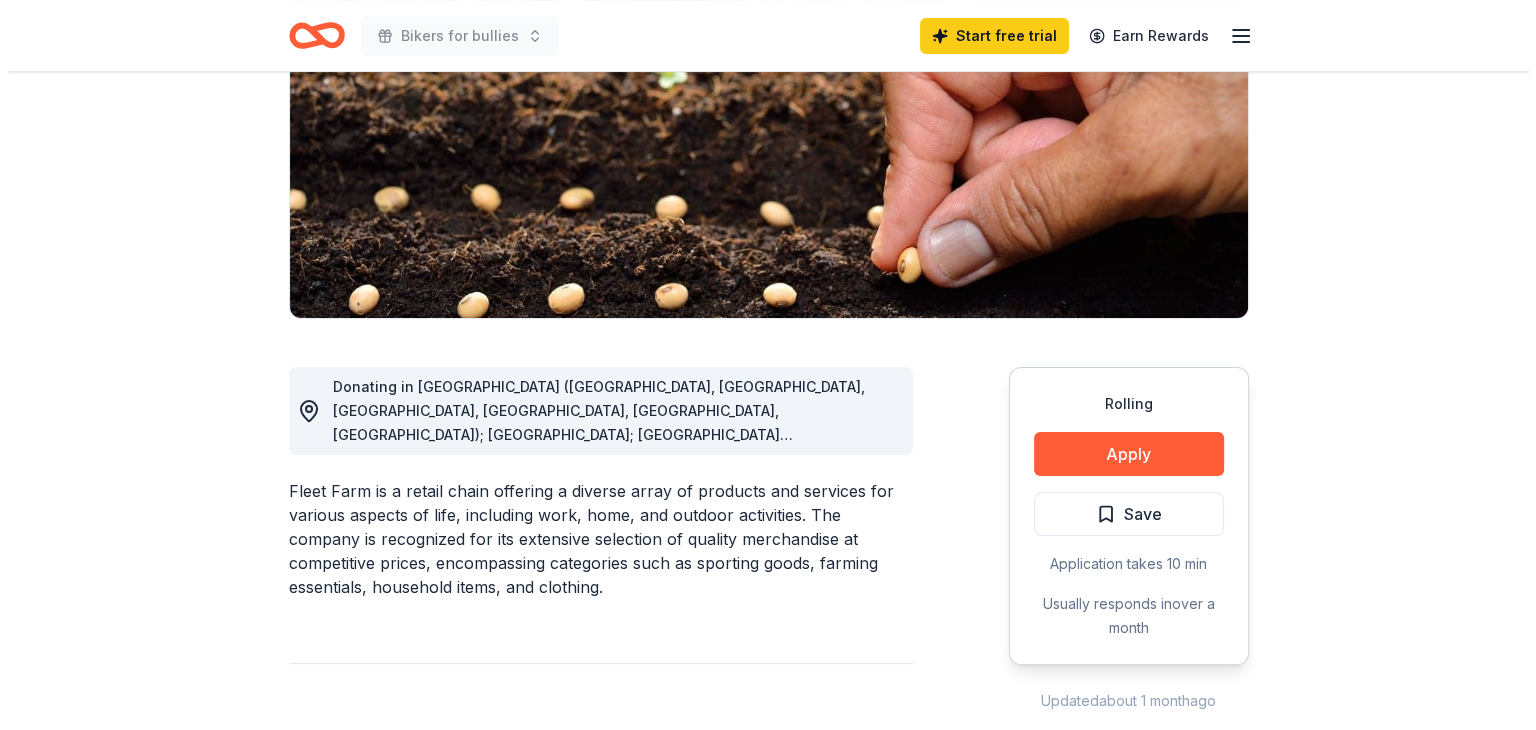 scroll, scrollTop: 379, scrollLeft: 0, axis: vertical 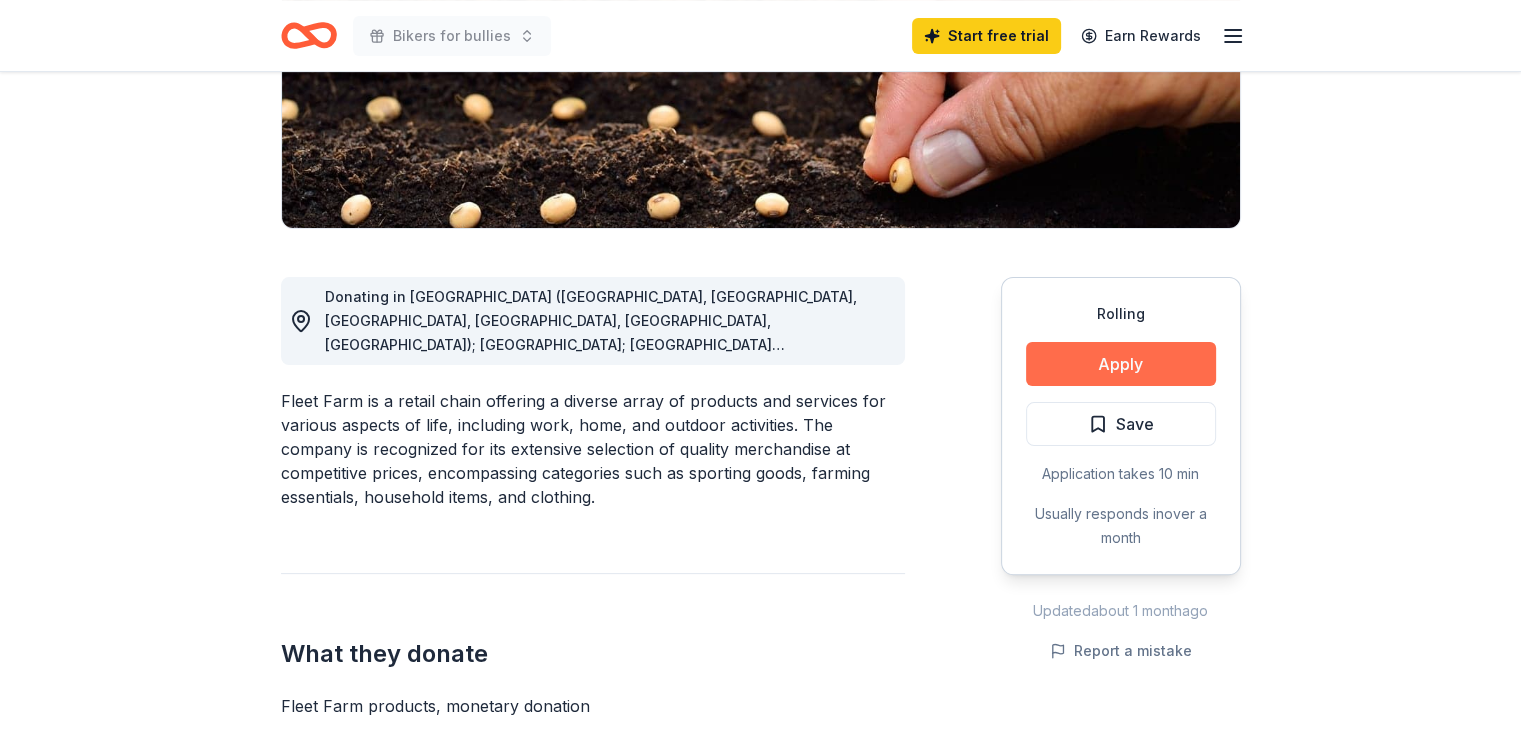click on "Apply" at bounding box center (1121, 364) 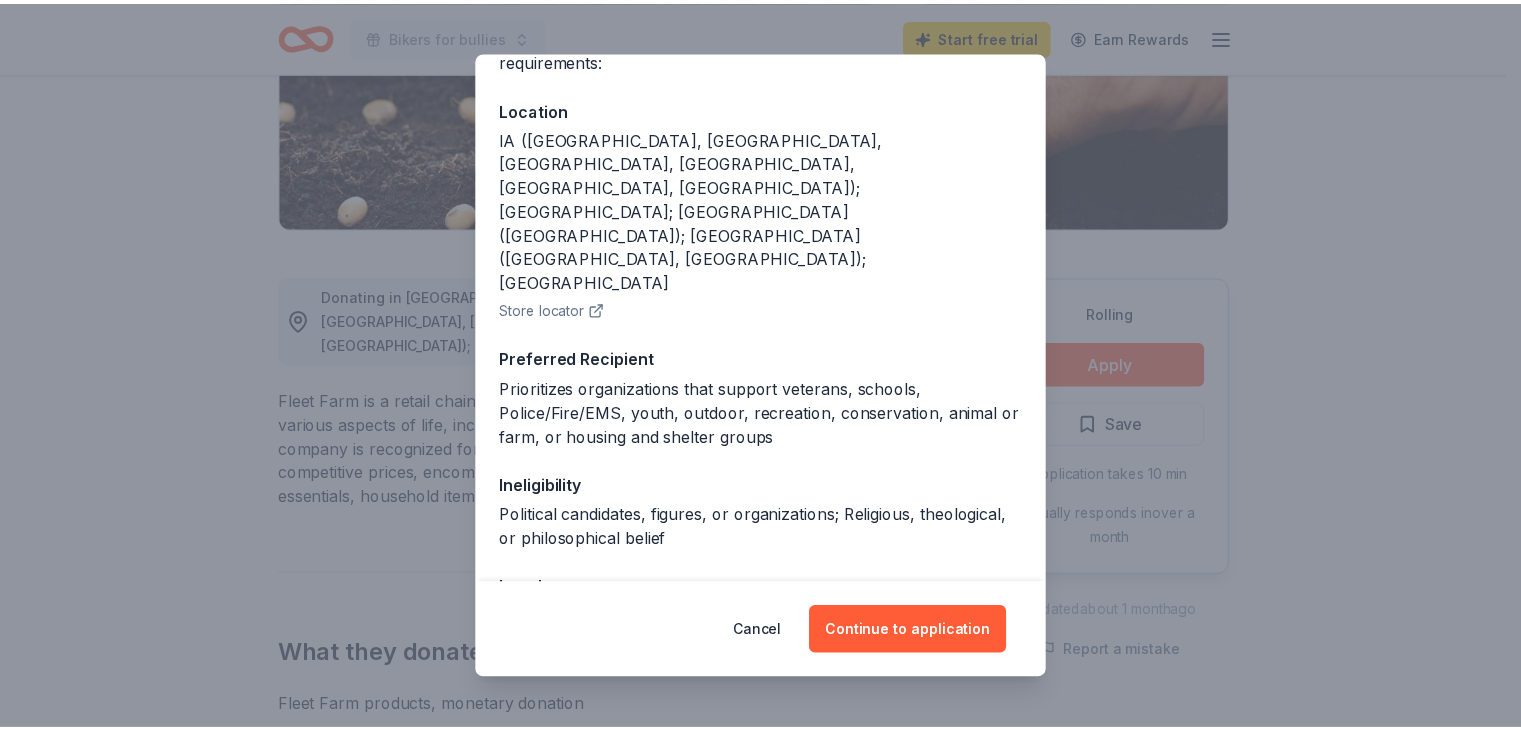 scroll, scrollTop: 228, scrollLeft: 0, axis: vertical 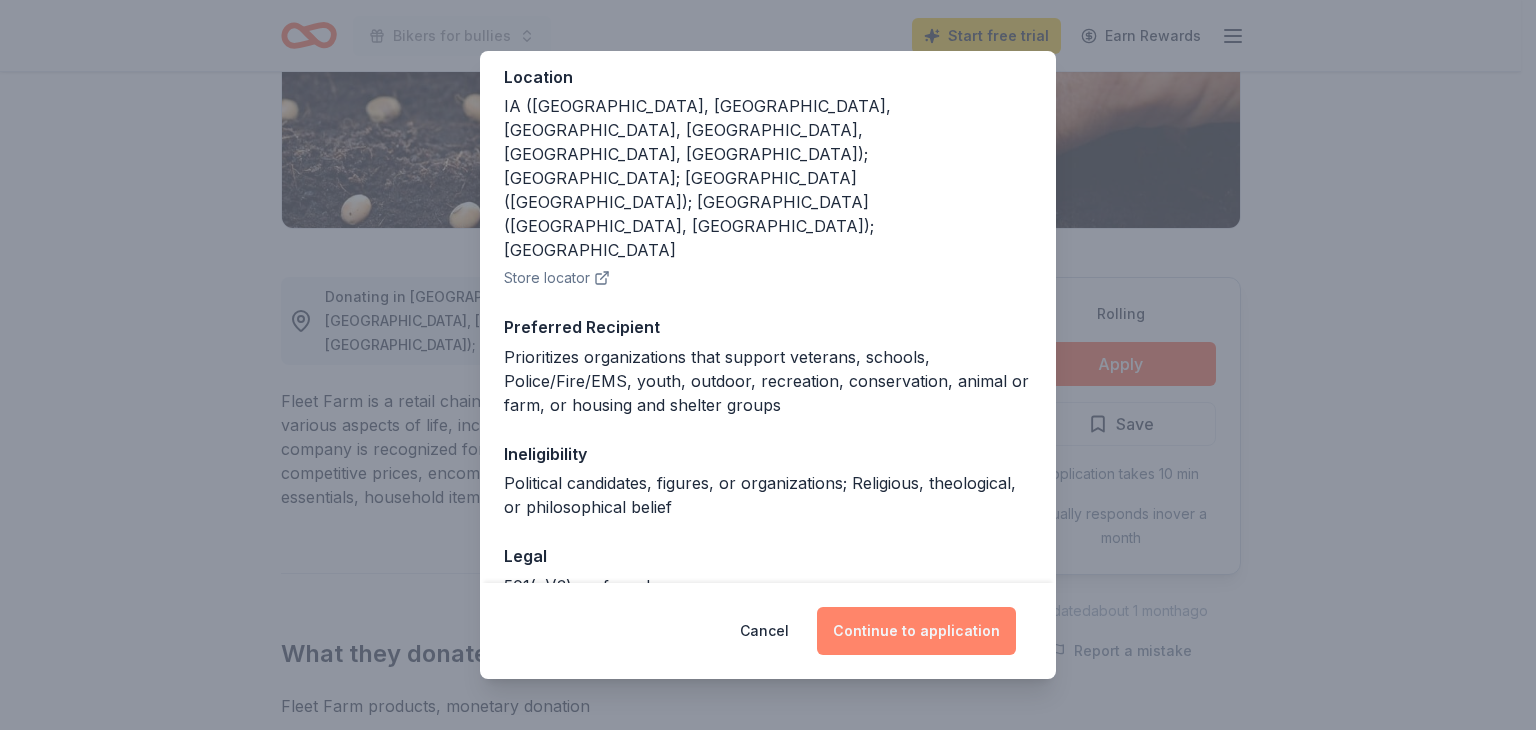 click on "Continue to application" at bounding box center [916, 631] 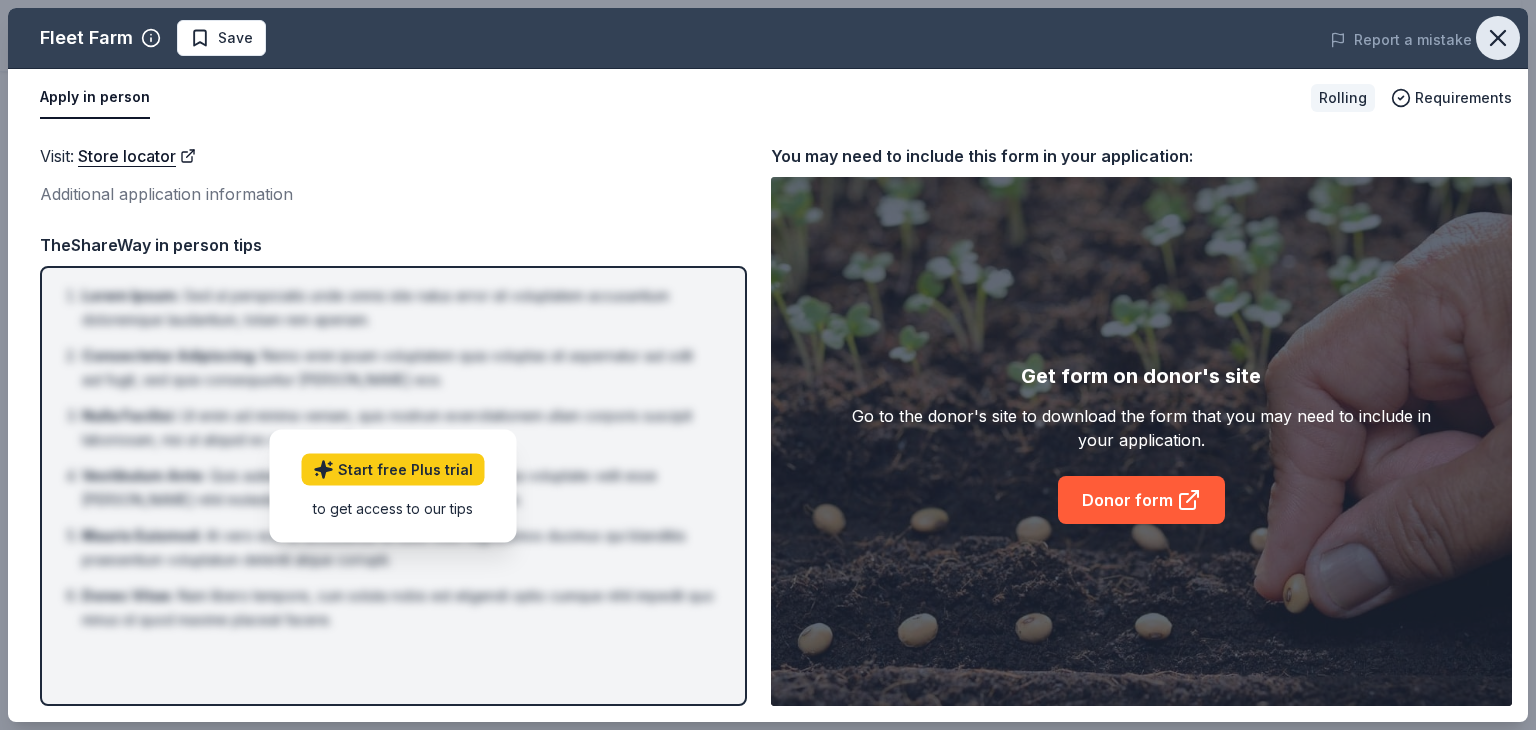 click 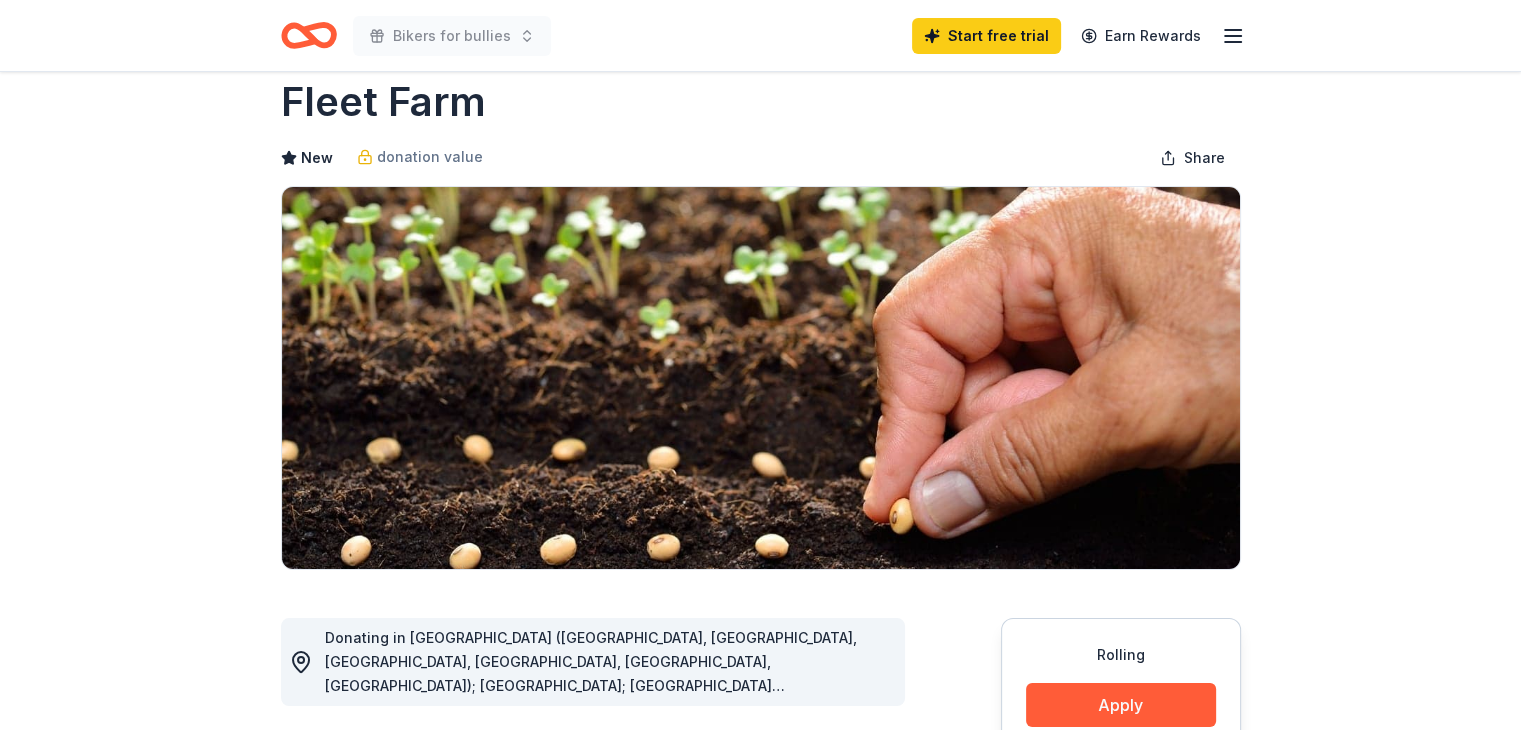 scroll, scrollTop: 0, scrollLeft: 0, axis: both 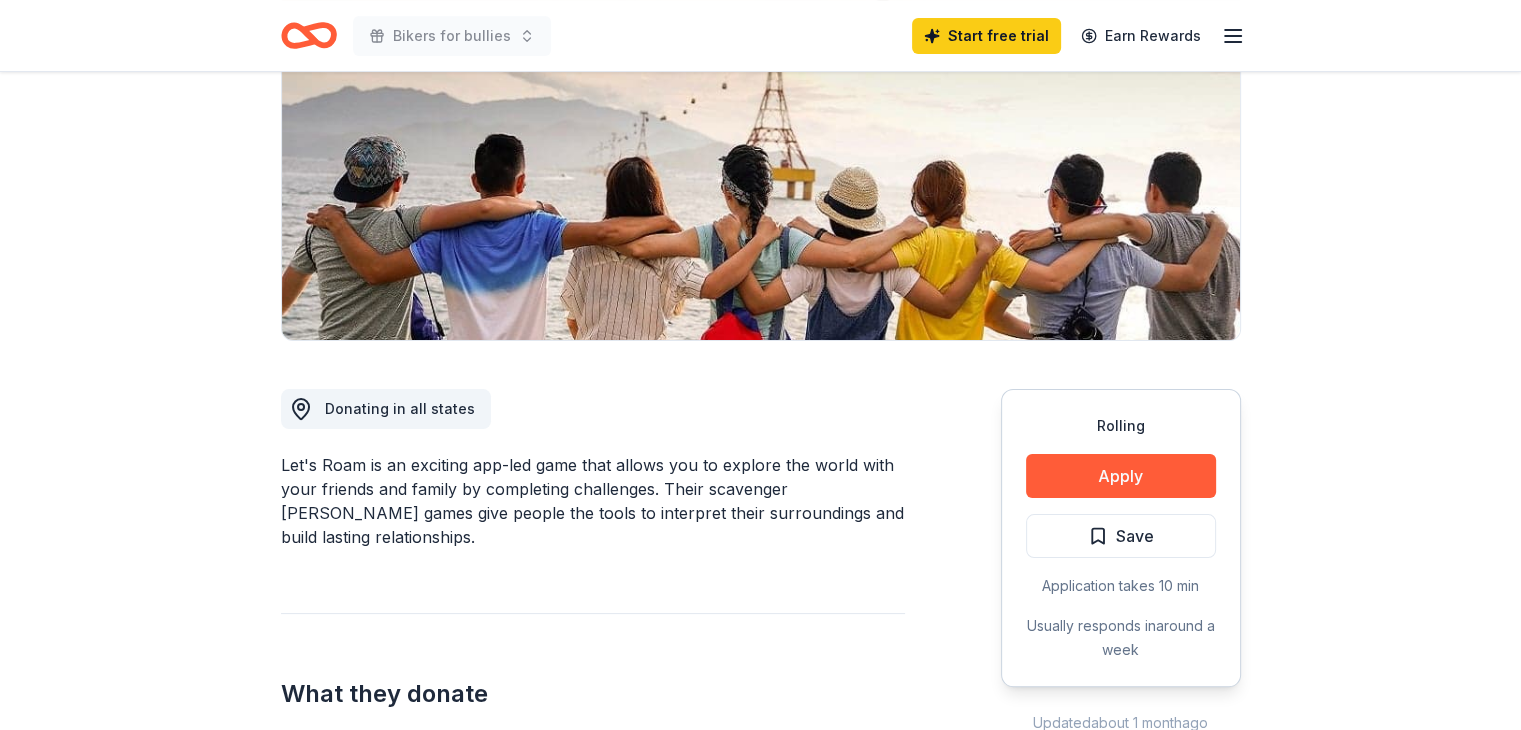 click on "Bikers for bullies  Start free  trial Earn Rewards Rolling Share Let's Roam 4.4 • 32  reviews 7   applies  last week approval rate donation value Share Donating in all states Let's Roam is an exciting app-led game that allows you to explore the world with your friends and family by completing challenges. Their scavenger [PERSON_NAME] games give people the tools to interpret their surroundings and build lasting relationships. What they donate 3 Family Scavenger [PERSON_NAME] Six Pack ($270 Value), 2 Date Night Scavenger [PERSON_NAME] Two Pack ($130 Value) Auction & raffle Donation is small & easy to send to guests Who they donate to Let's Roam  hasn ' t listed any preferences or eligibility criteria. Rolling Apply Save Application takes 10 min Usually responds in  around a week Updated  about [DATE] Report a mistake approval rate 20 % approved 30 % declined 50 % no response donation value (average) 20% 70% 0% 10% $xx - $xx $xx - $xx $xx - $xx $xx - $xx Start free Pro trial to view approval rates and average donation values 4.4 2" at bounding box center (760, 98) 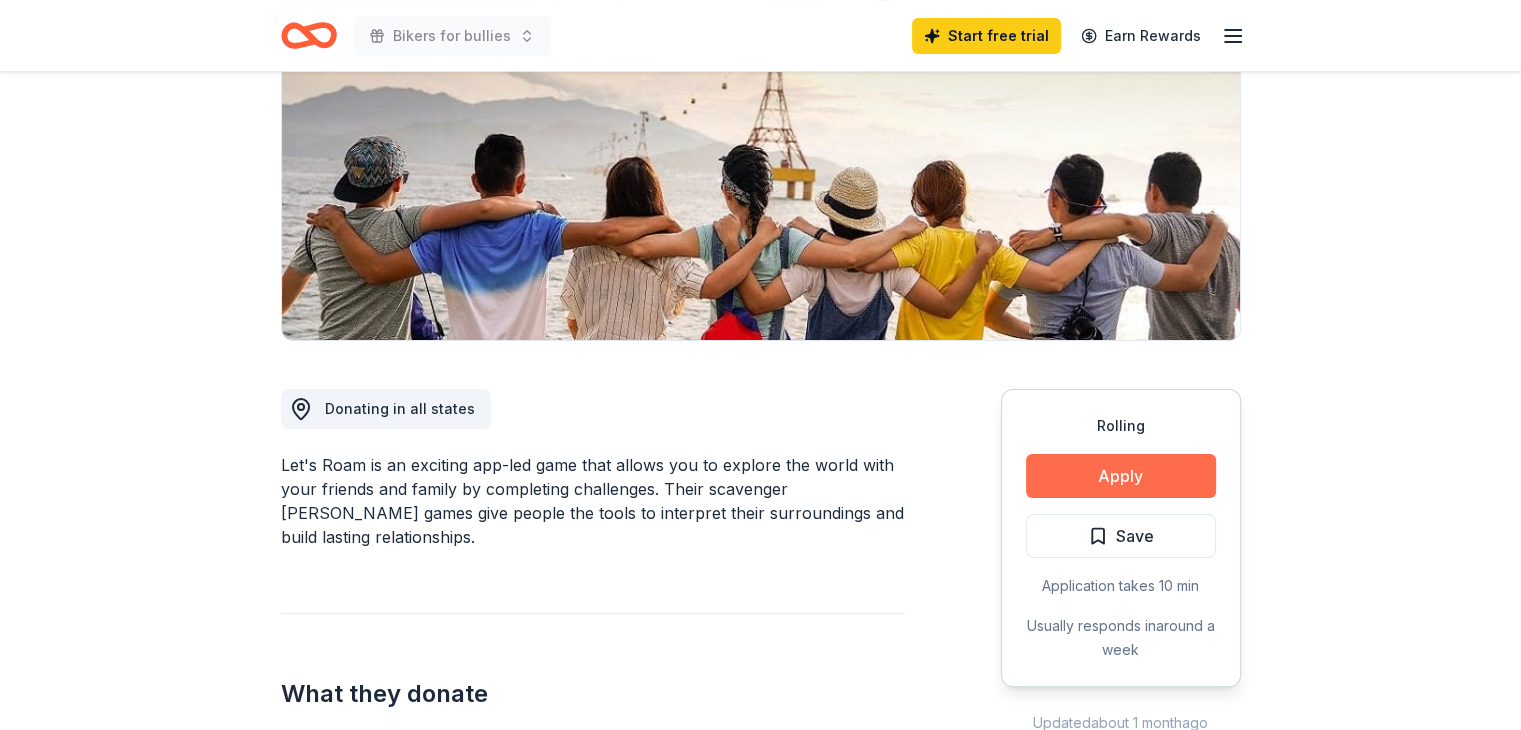 click on "Apply" at bounding box center (1121, 476) 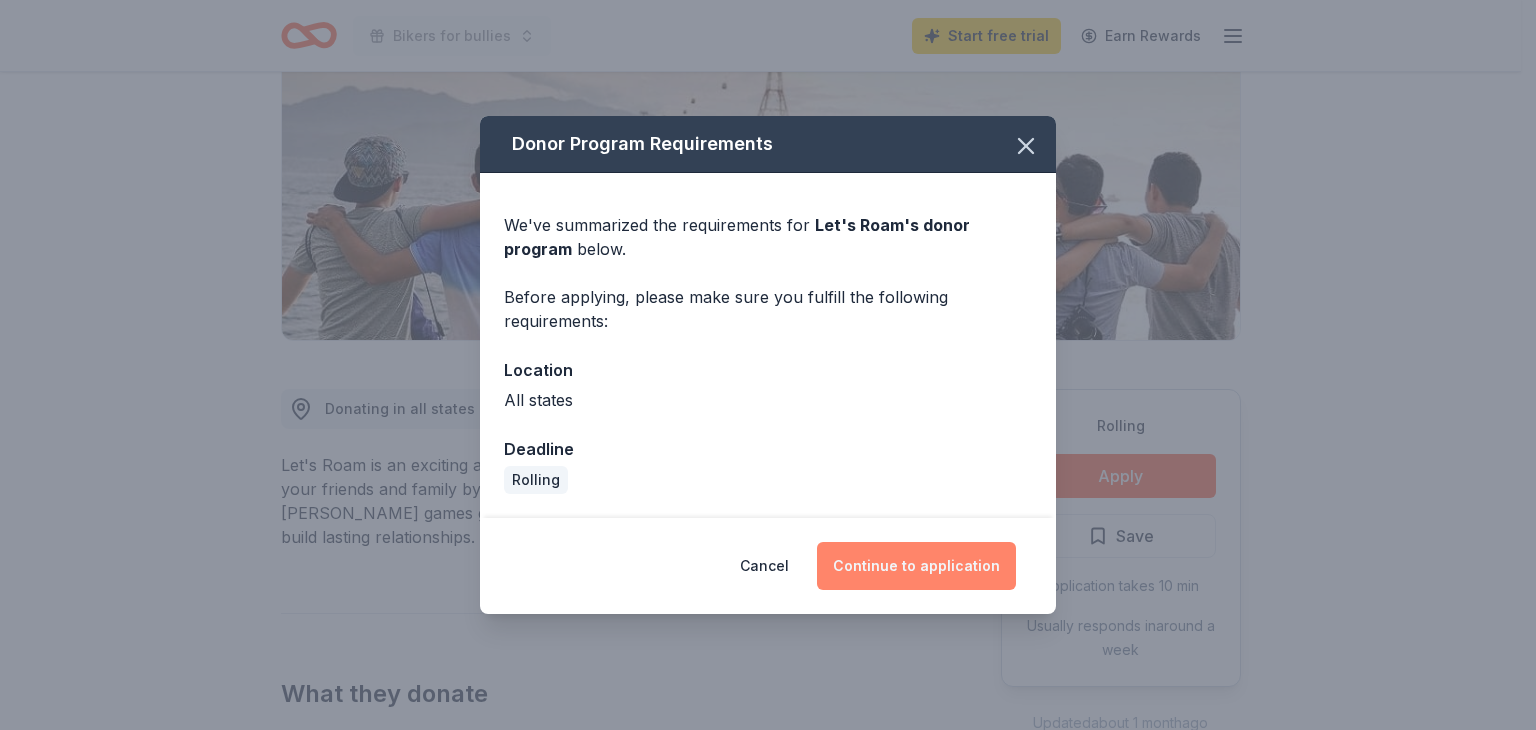 click on "Continue to application" at bounding box center (916, 566) 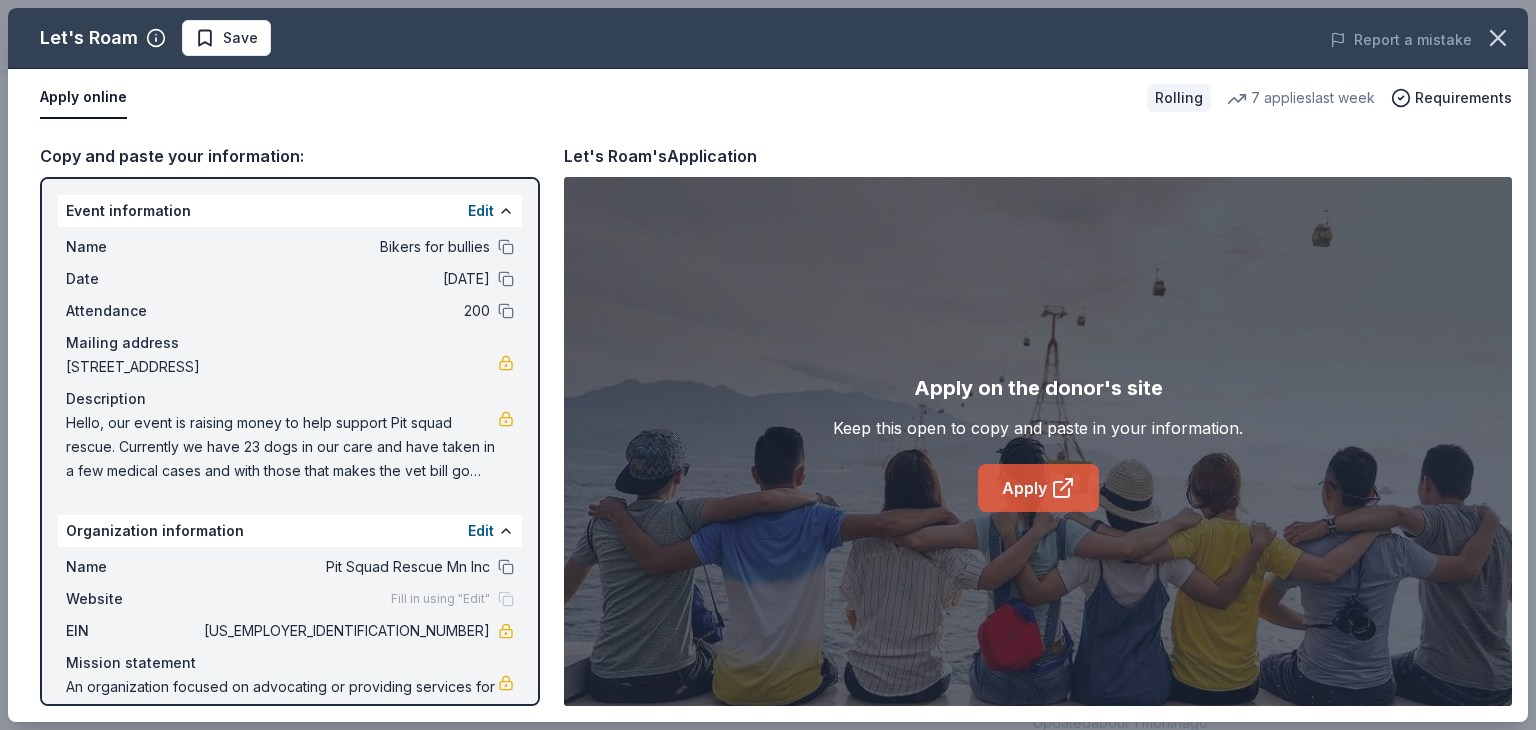 click on "Apply" at bounding box center (1038, 488) 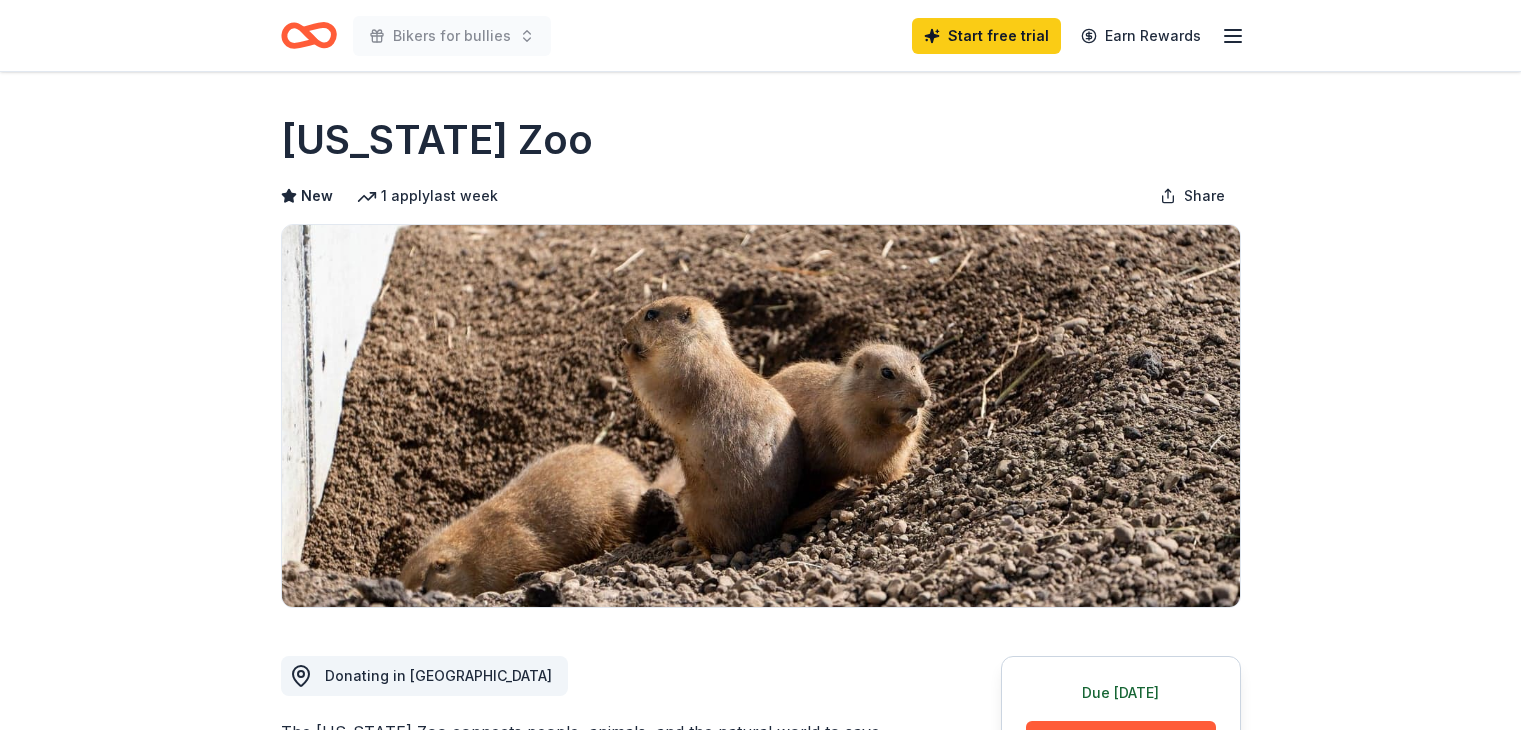 scroll, scrollTop: 298, scrollLeft: 0, axis: vertical 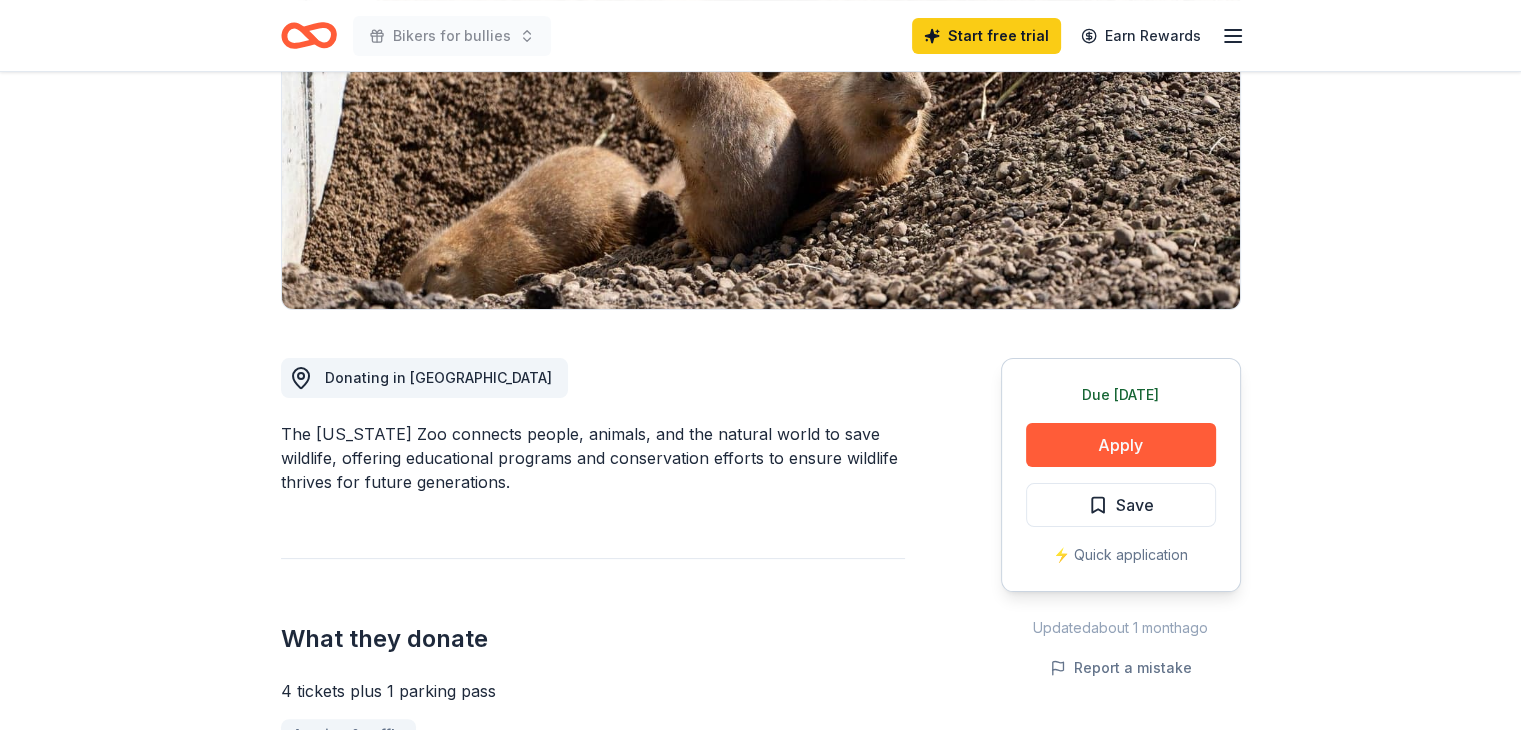 click on "Bikers for bullies  Start free  trial Earn Rewards Due today Share Minnesota Zoo New 1   apply  last week Share Donating in MN The Minnesota Zoo connects people, animals, and the natural world to save wildlife, offering educational programs and conservation efforts to ensure wildlife thrives for future generations. What they donate 4 tickets plus 1 parking pass Auction & raffle Donation can be shipped to you Donation is small & easy to send to guests You may submit applications every   year .    You may receive donations every   year Who they donate to  Preferred 501(c)(3) required  Ineligible Political campaigns or otherwise advocate for (or against) political candidates Political Lobbying & advocacy Start free Pro trial to view approval rates and average donation values Due today Apply Save ⚡️ Quick application Updated  about 1 month  ago Report a mistake New Be the first to review this company! Leave a review Similar donors Top rated 11   applies  last week Deadline passed Total Wine 5.0 Local New 1" at bounding box center [760, 67] 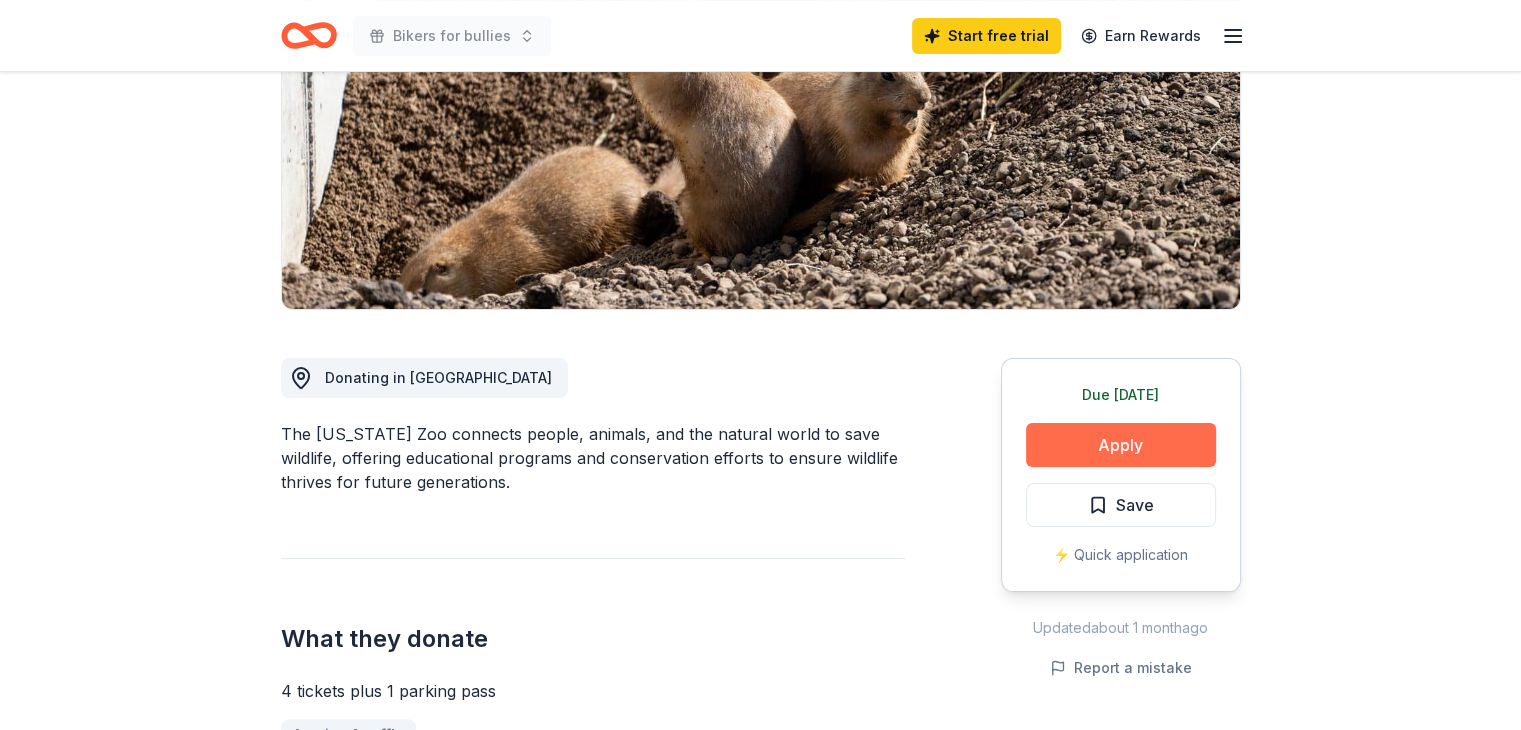 click on "Apply" at bounding box center [1121, 445] 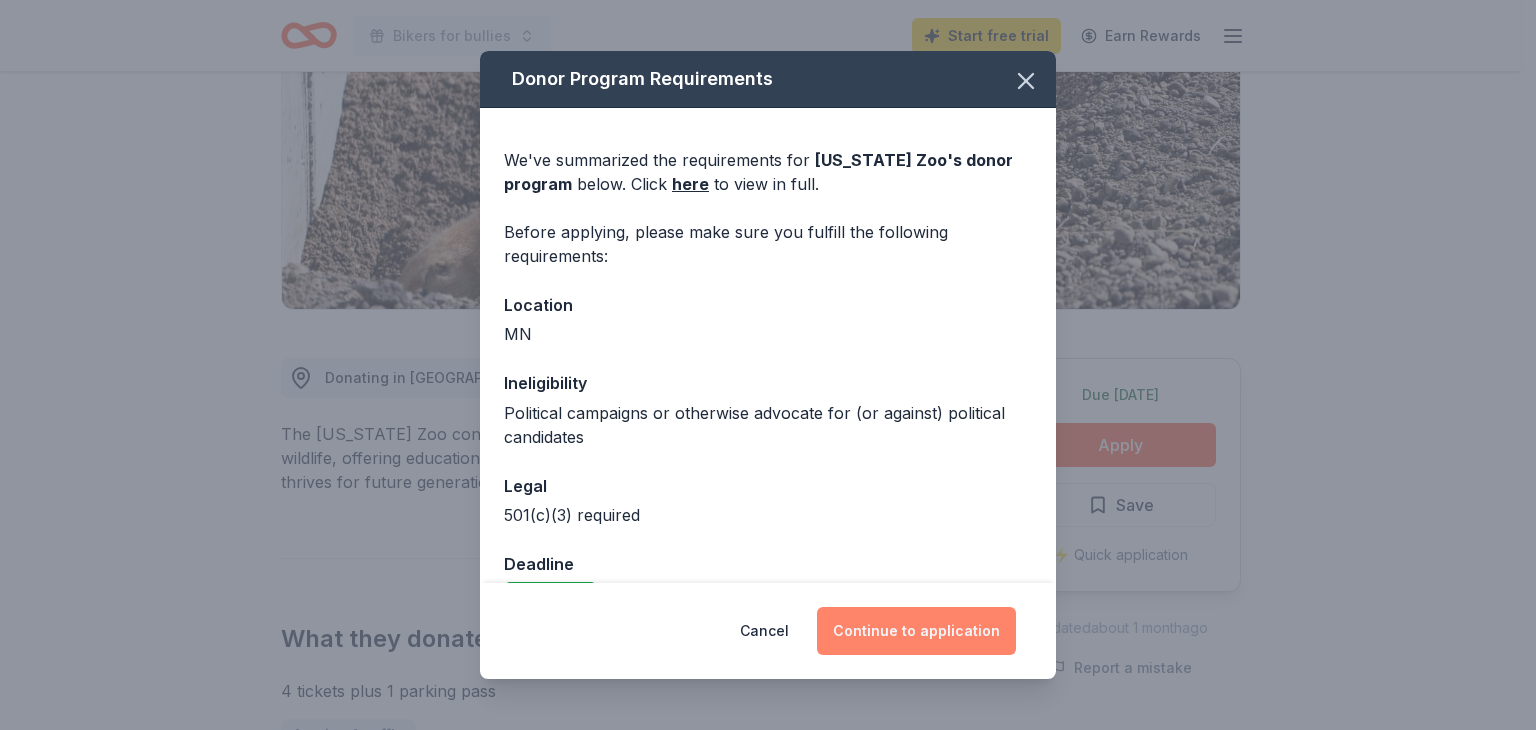 click on "Continue to application" at bounding box center (916, 631) 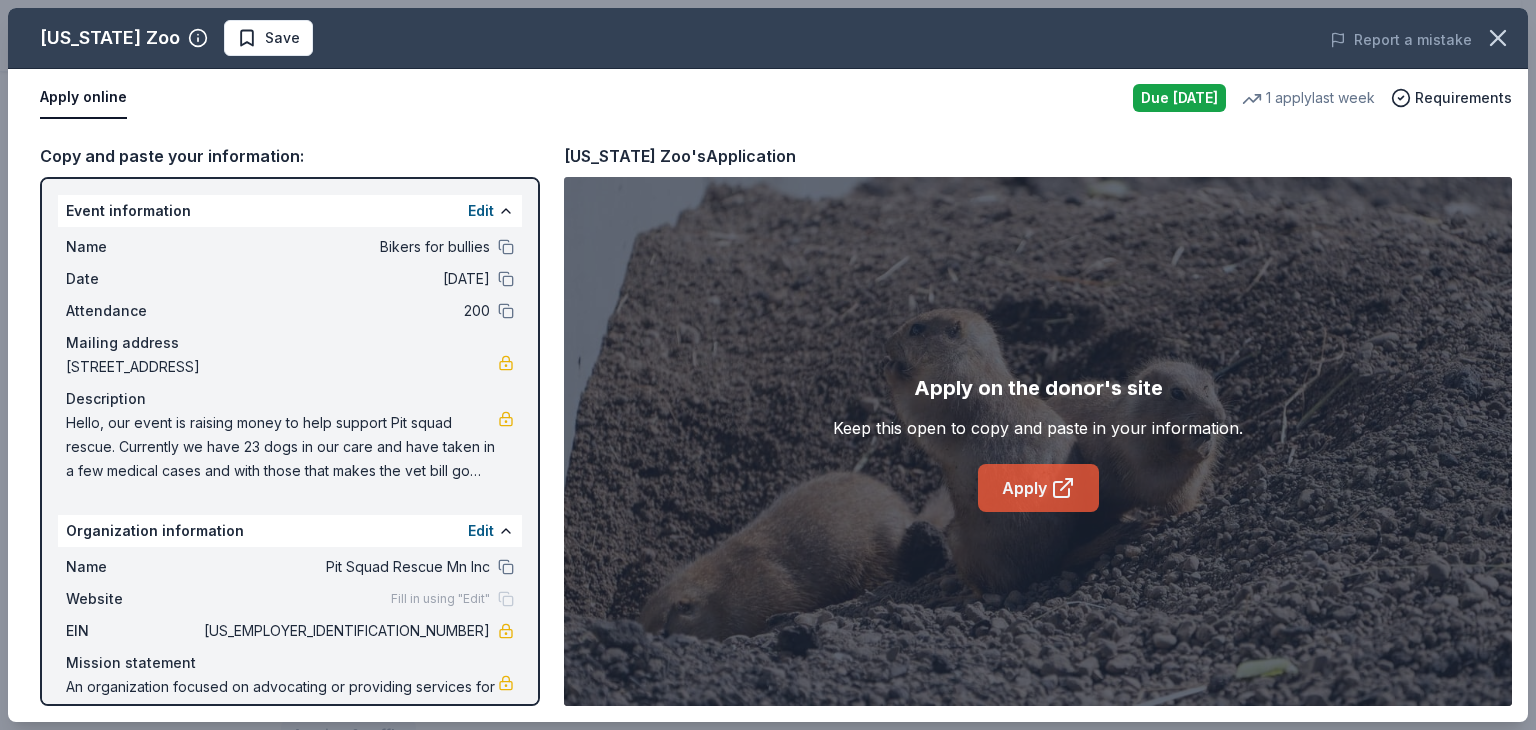 click on "Apply" at bounding box center [1038, 488] 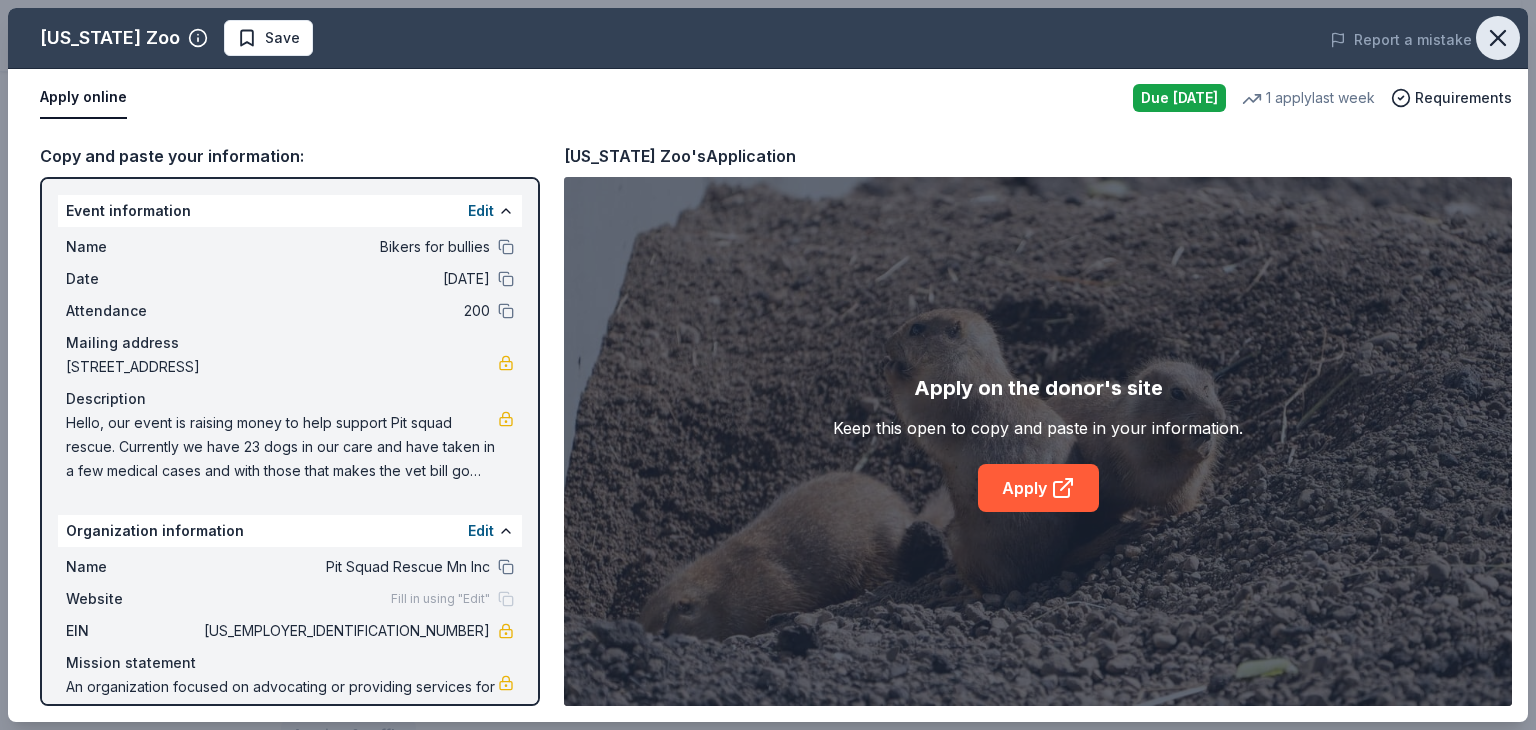 click 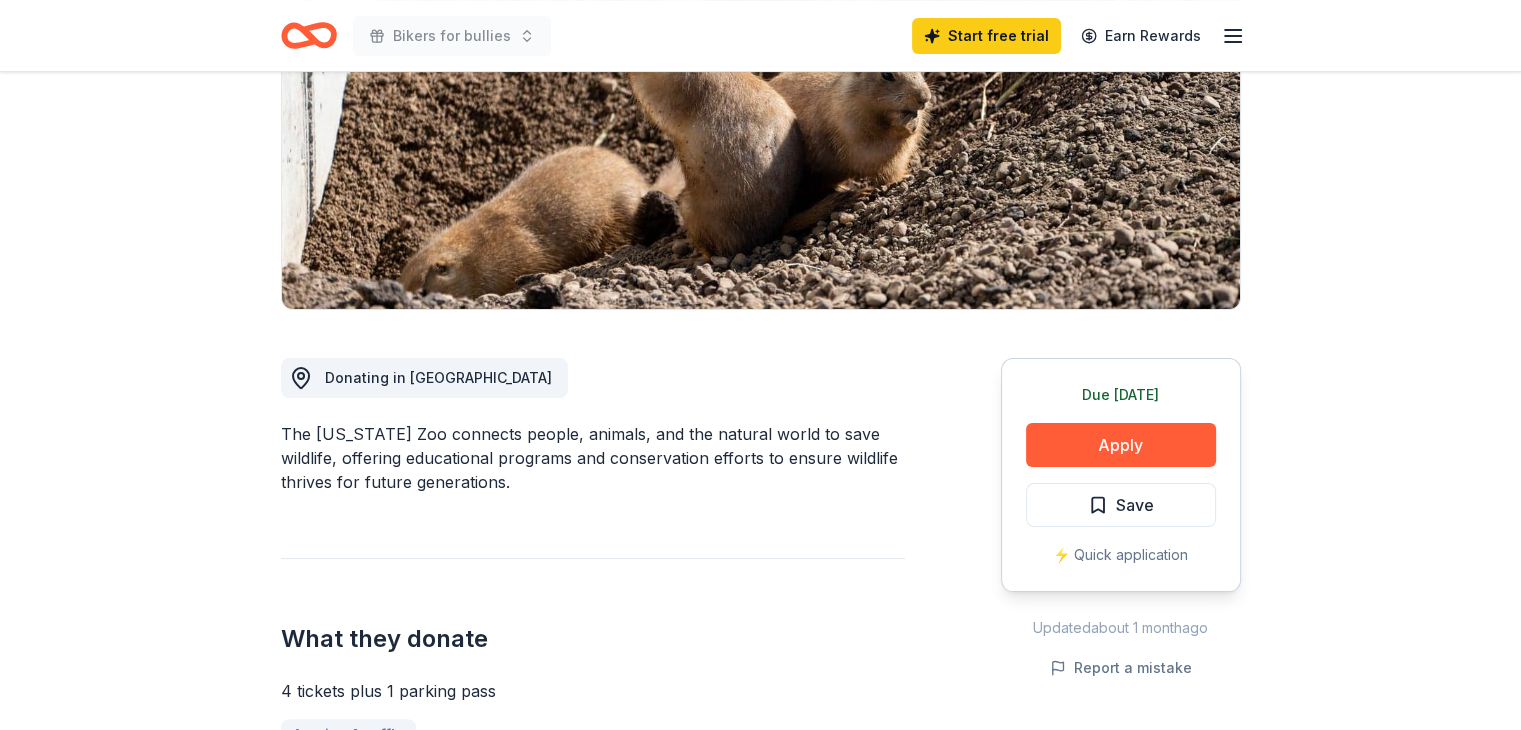 click on "Minnesota Zoo Save Report a mistake Apply online Due today 1   apply  last week Requirements Copy and paste your information: Event information Edit Name Bikers for bullies  Date 08/09/25 Attendance 200 Mailing address 1523 South Timber Ridge, Fridley, MN 55432 Description Hello, our event is raising money to help support Pit squad rescue. Currently we have 23 dogs in our care and have taken in a few medical cases and with those that makes the vet bill go higher not only are we caring for them but we’re still helping our fosters with what they need for the dog they’re fostering. We are foster based!  Organization information Edit Name Pit Squad Rescue Mn Inc Website Fill in using "Edit" EIN 84-4106912 Mission statement An organization focused on advocating or providing services for animals. It received its nonprofit status in 2021. Minnesota Zoo's  Application Apply on the donor's site Keep this open to copy and paste in your information. Apply" at bounding box center (760, 365) 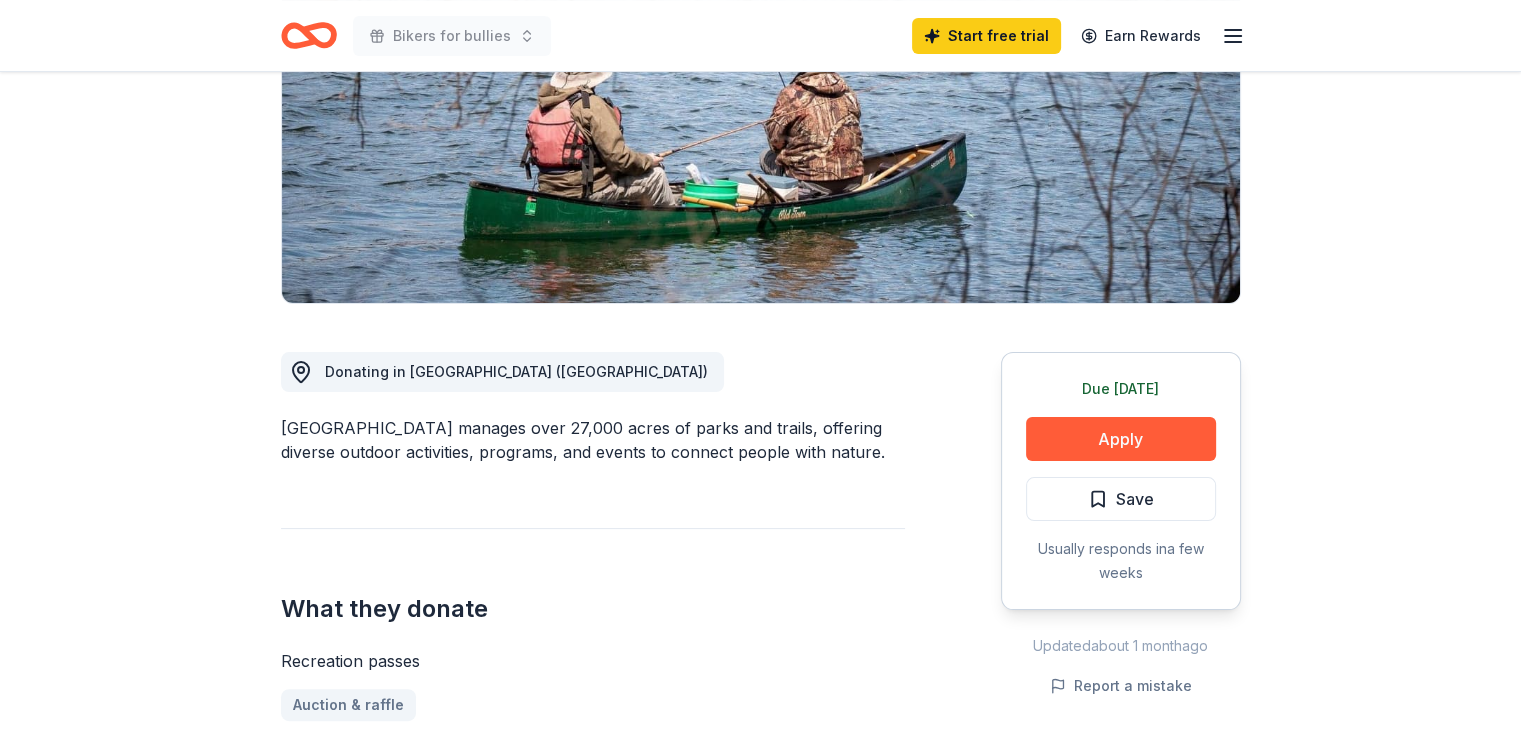 scroll, scrollTop: 314, scrollLeft: 0, axis: vertical 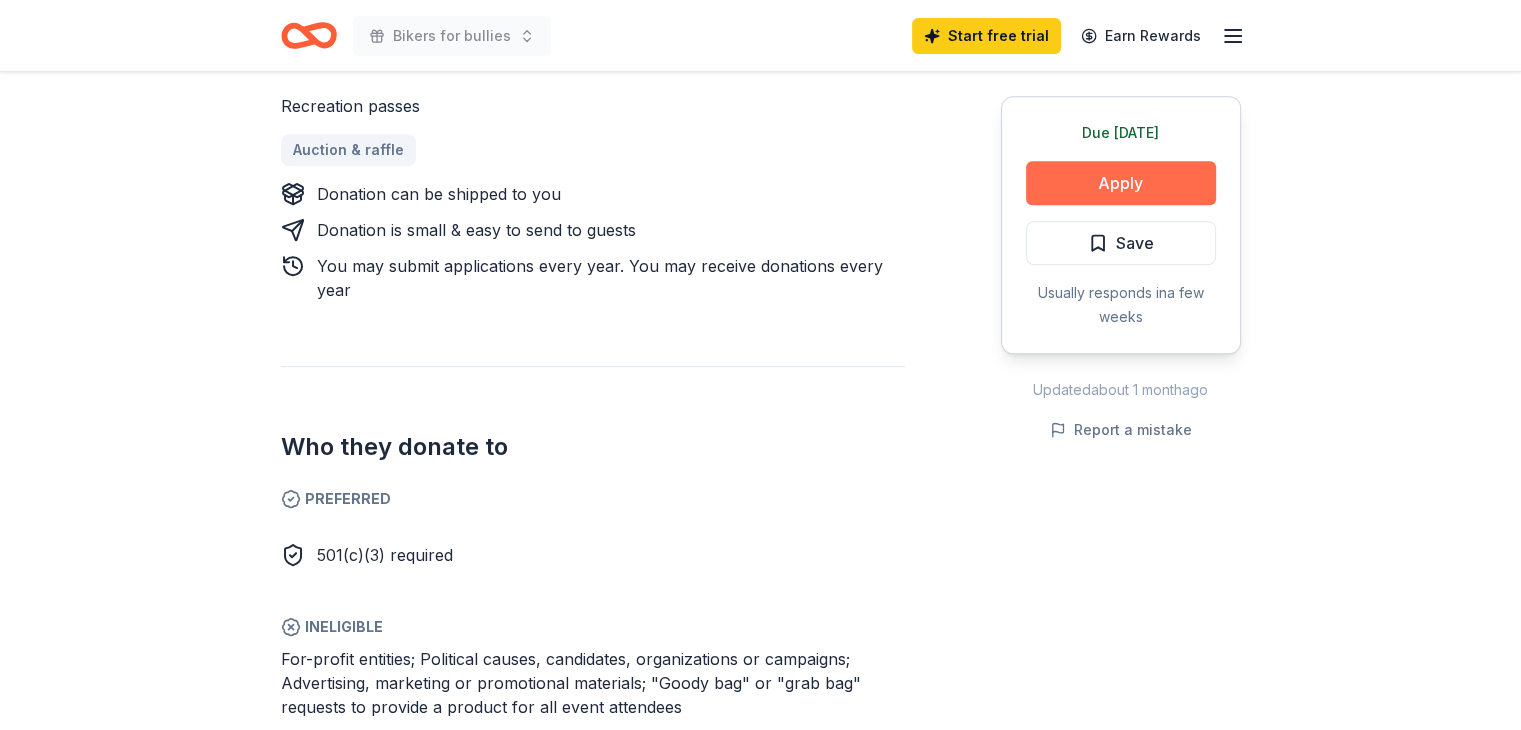 click on "Apply" at bounding box center (1121, 183) 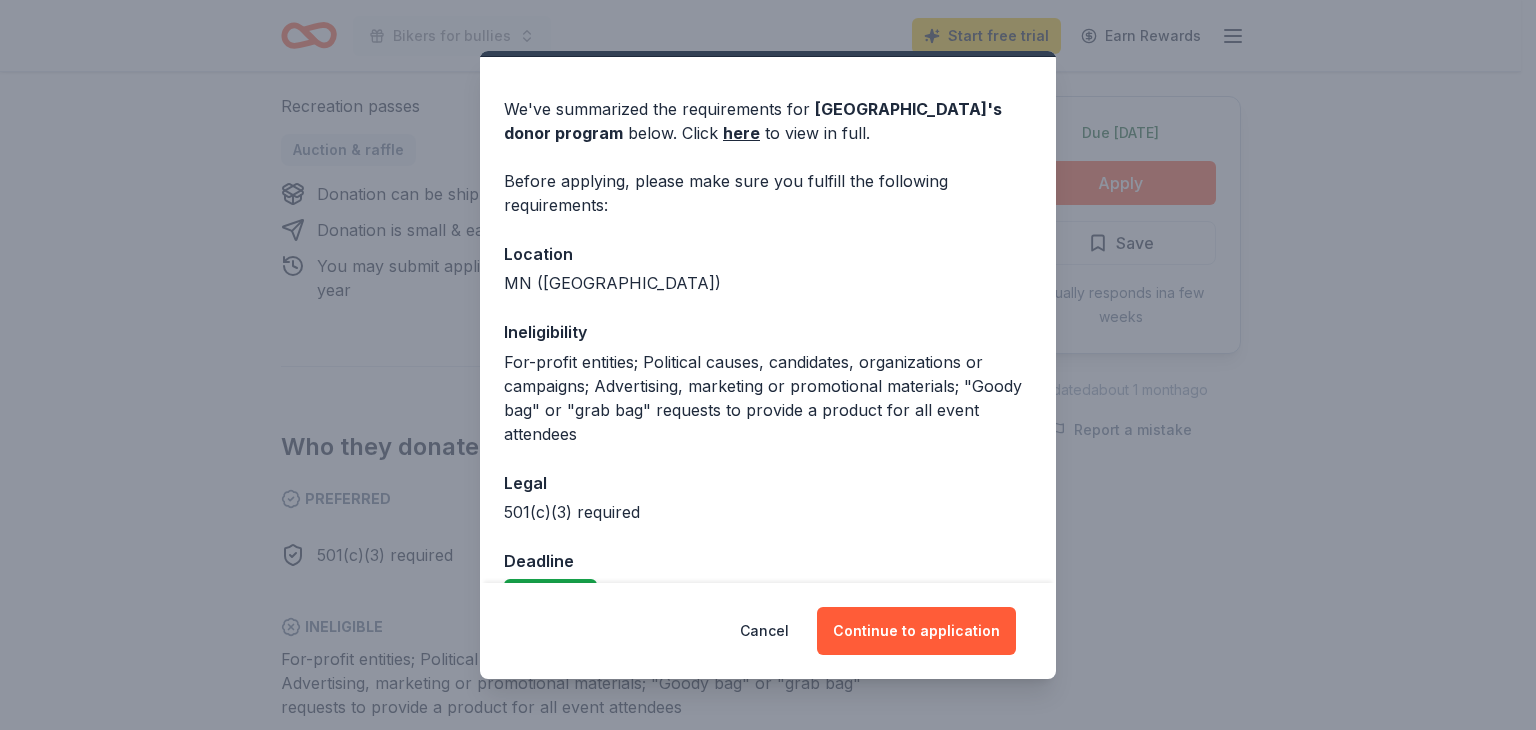 scroll, scrollTop: 98, scrollLeft: 0, axis: vertical 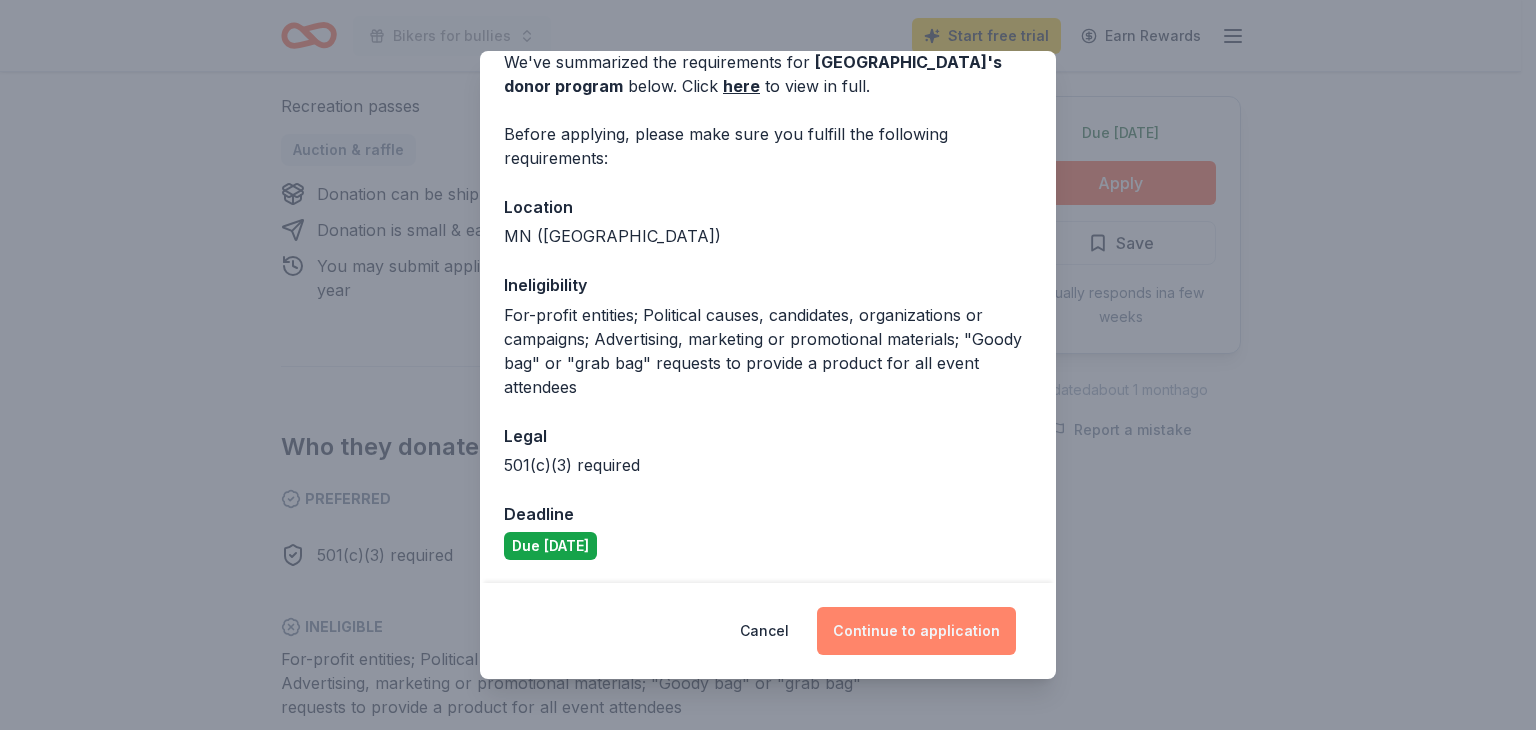 click on "Continue to application" at bounding box center [916, 631] 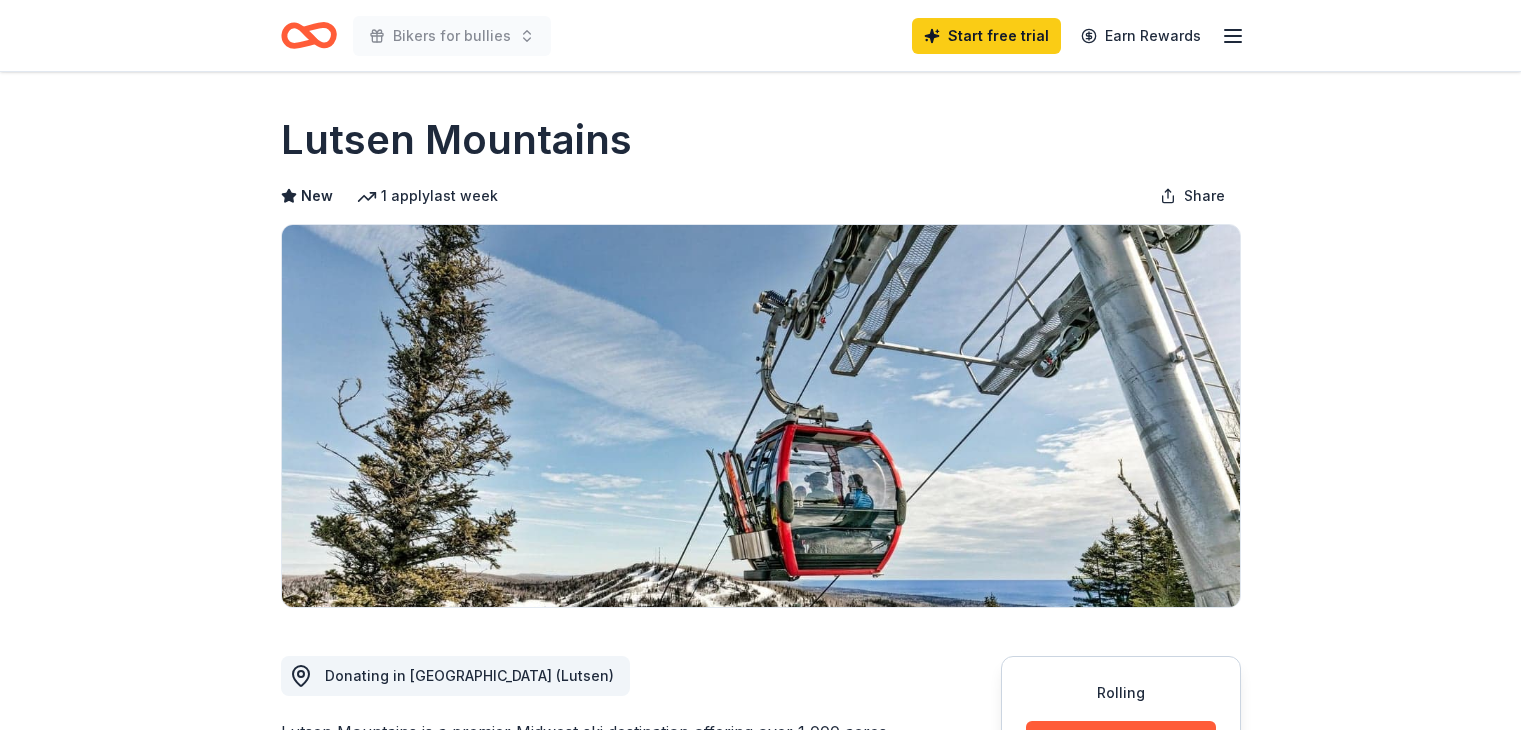 scroll, scrollTop: 0, scrollLeft: 0, axis: both 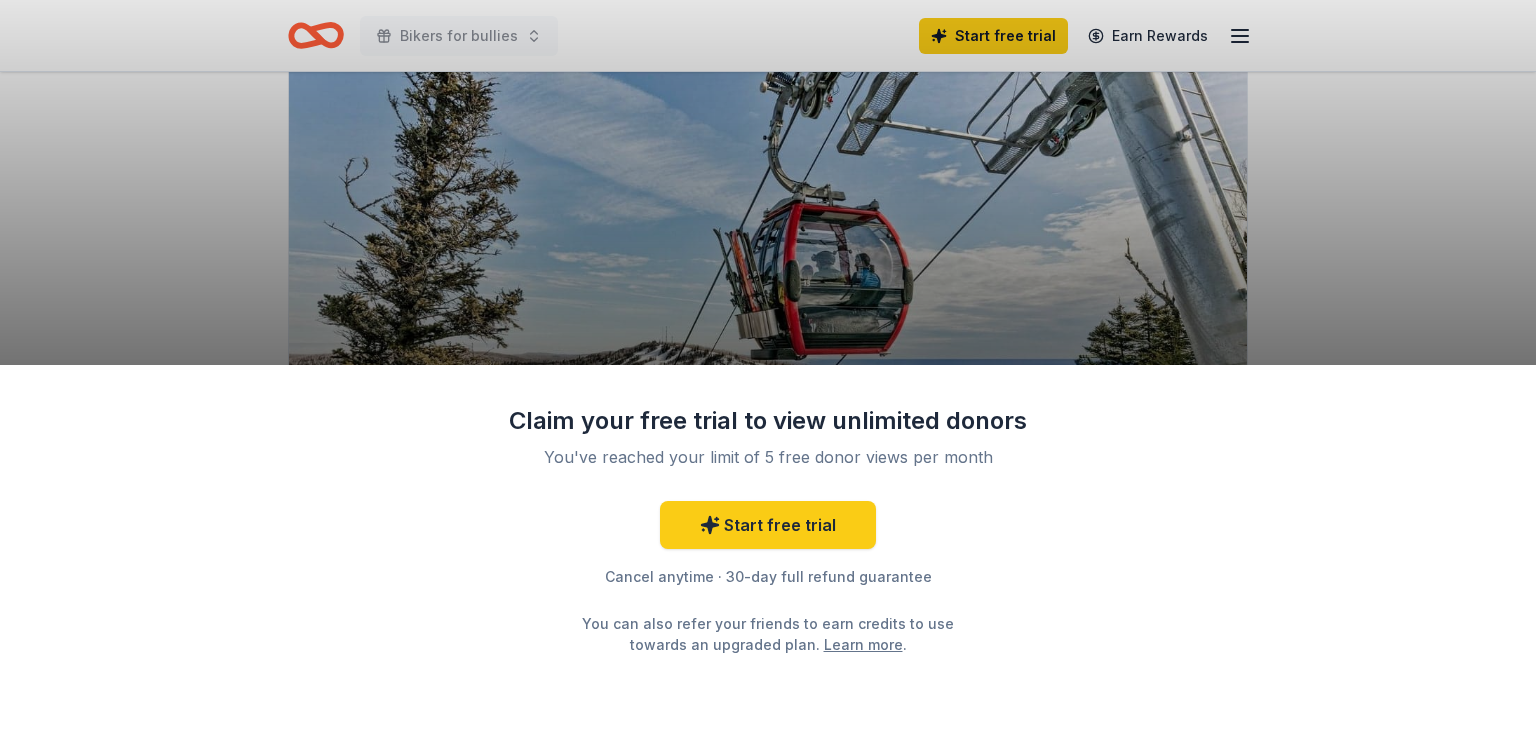 drag, startPoint x: 1535, startPoint y: 131, endPoint x: 1535, endPoint y: 201, distance: 70 